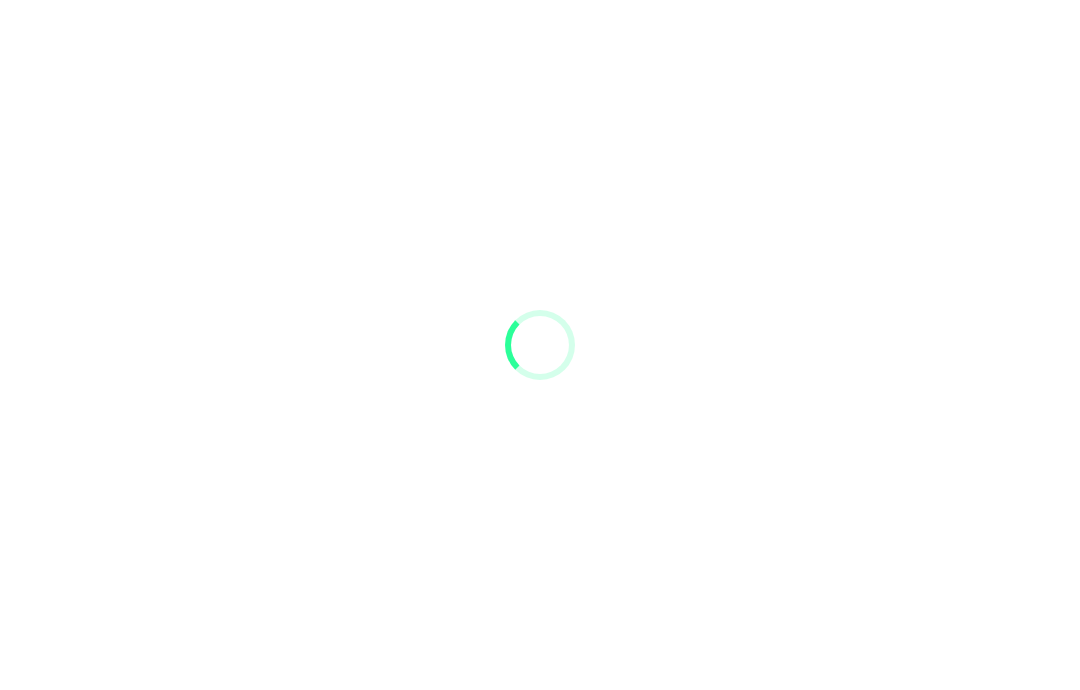 scroll, scrollTop: 80, scrollLeft: 0, axis: vertical 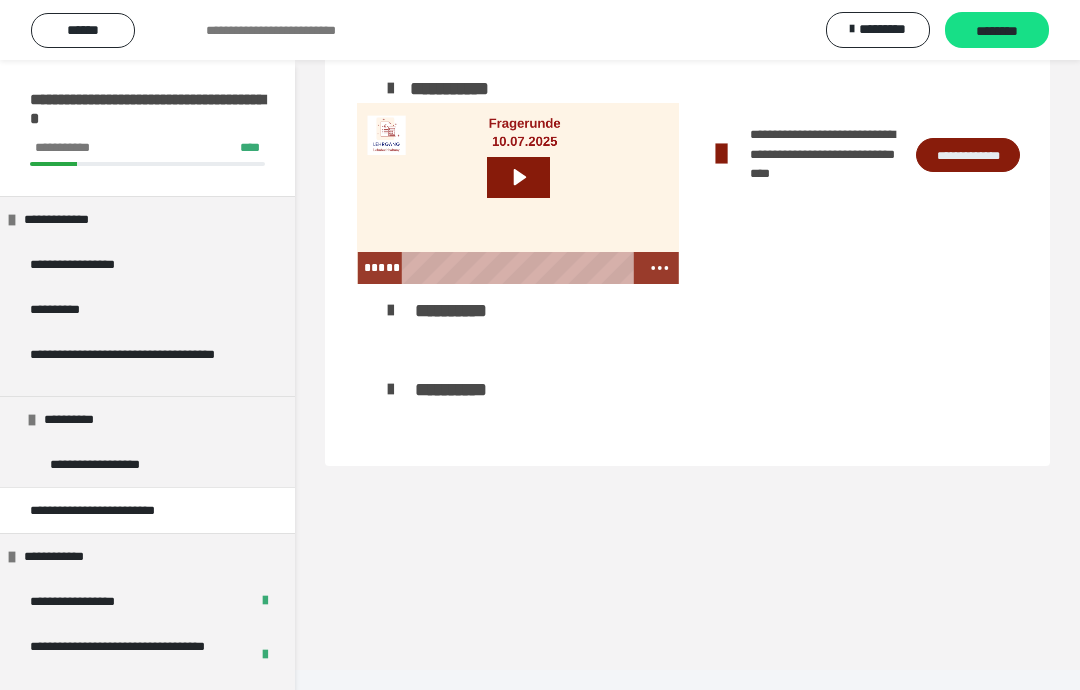click 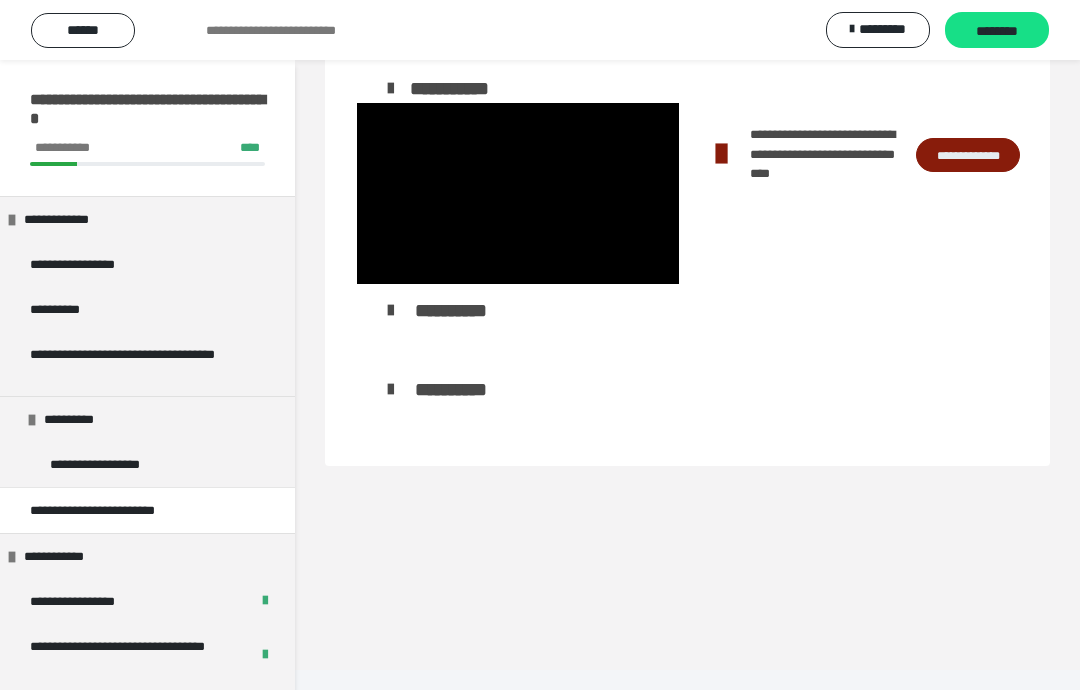 click at bounding box center (518, 193) 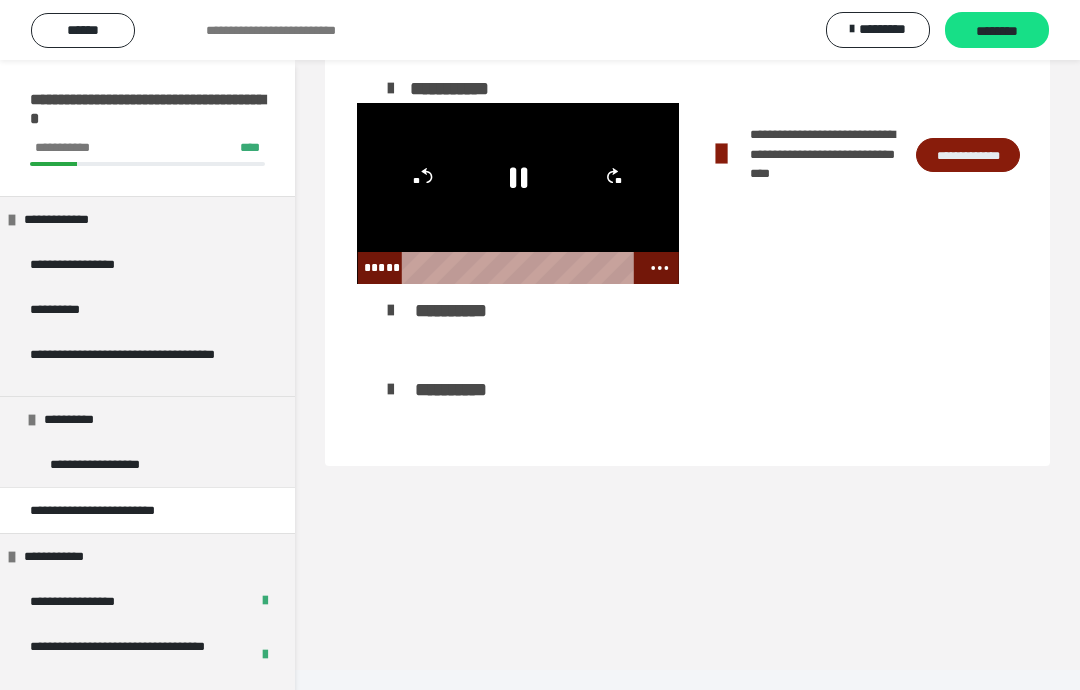 click 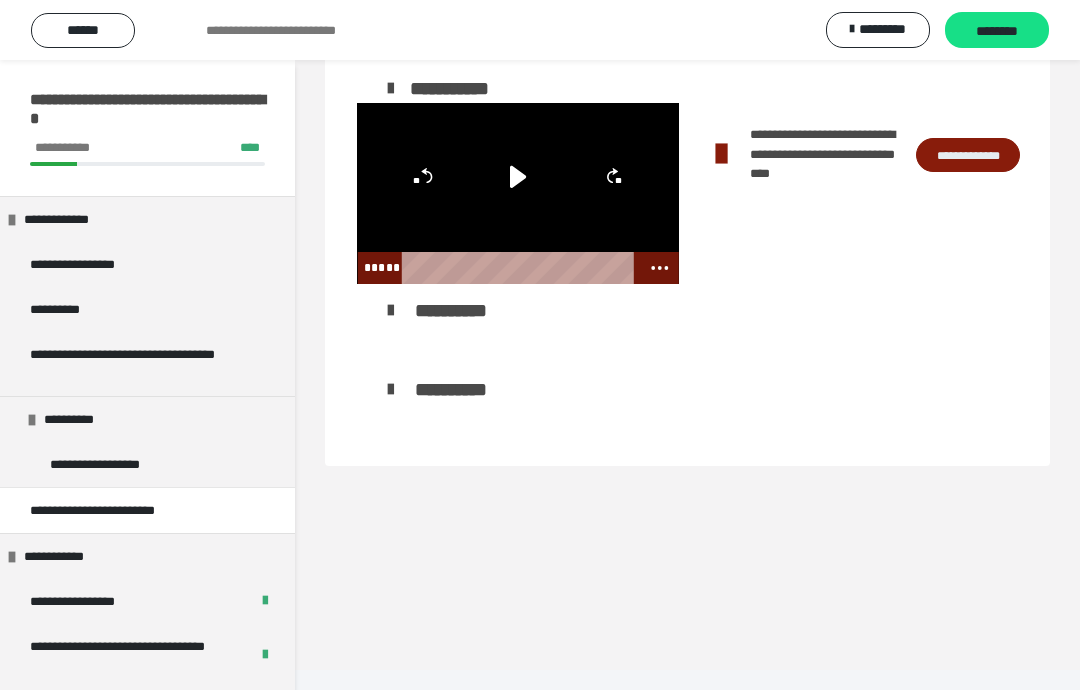 click 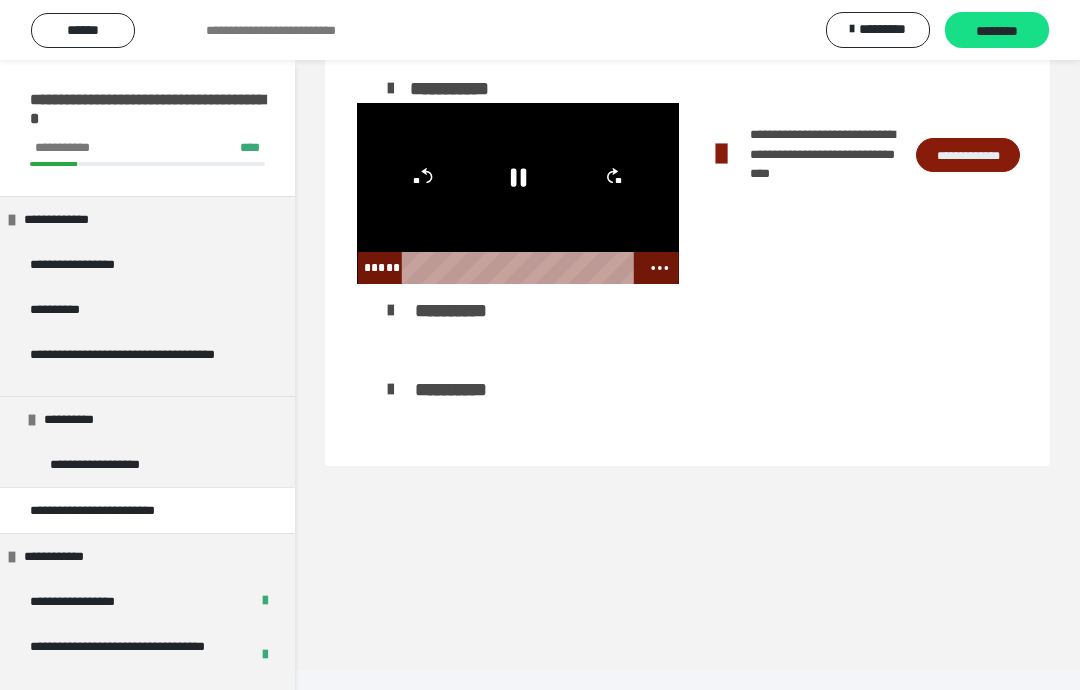click 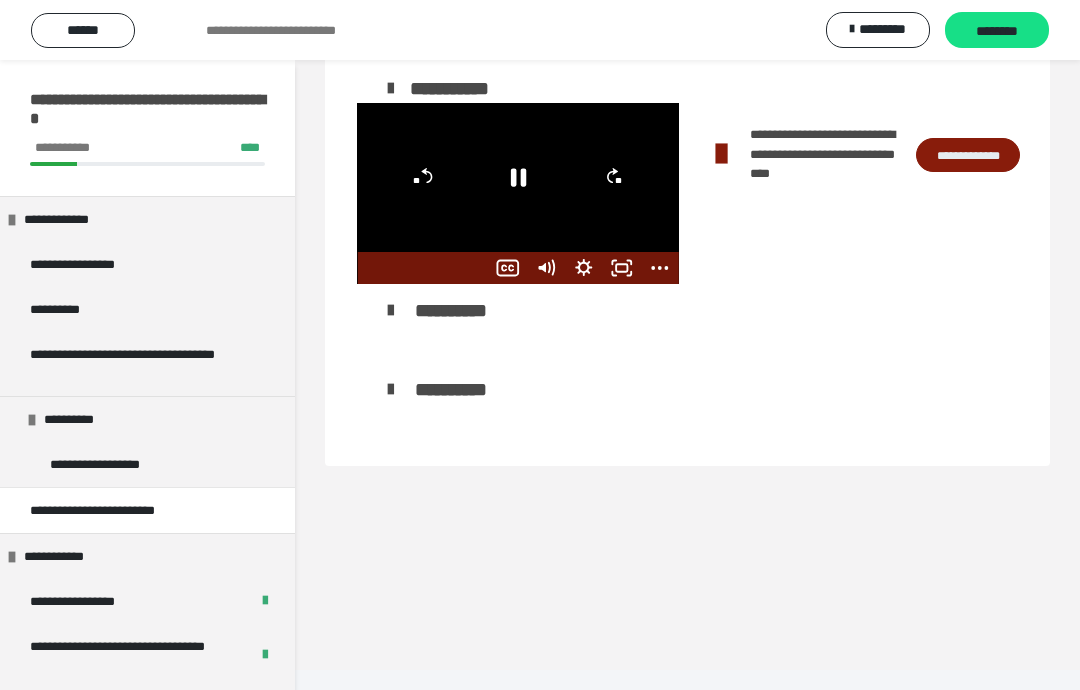 click 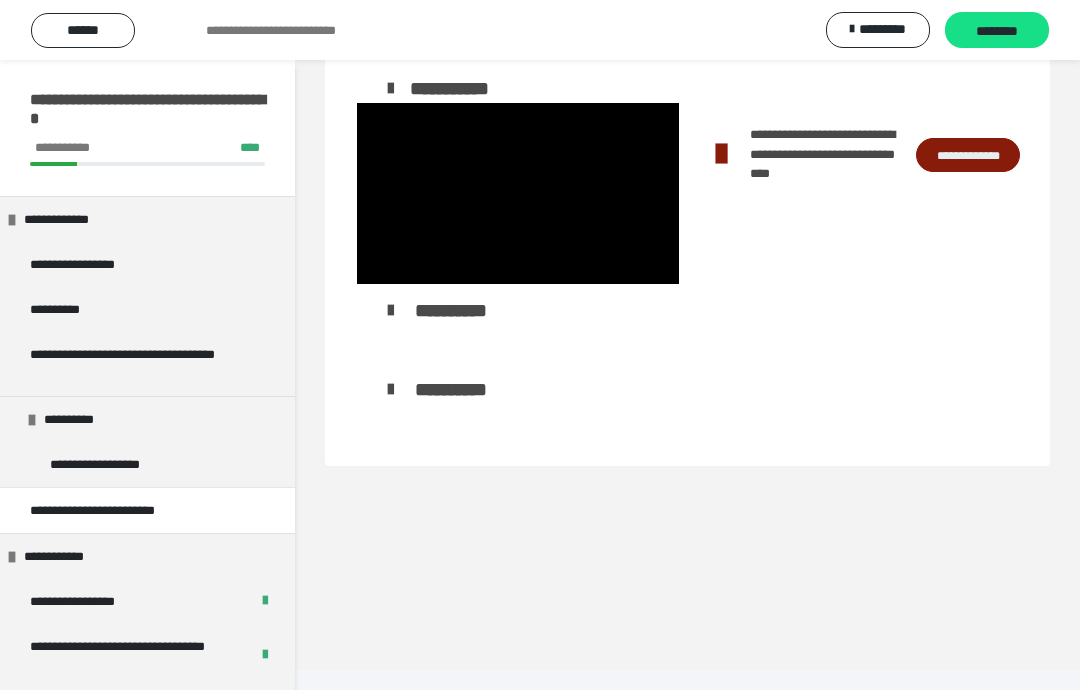click at bounding box center [518, 193] 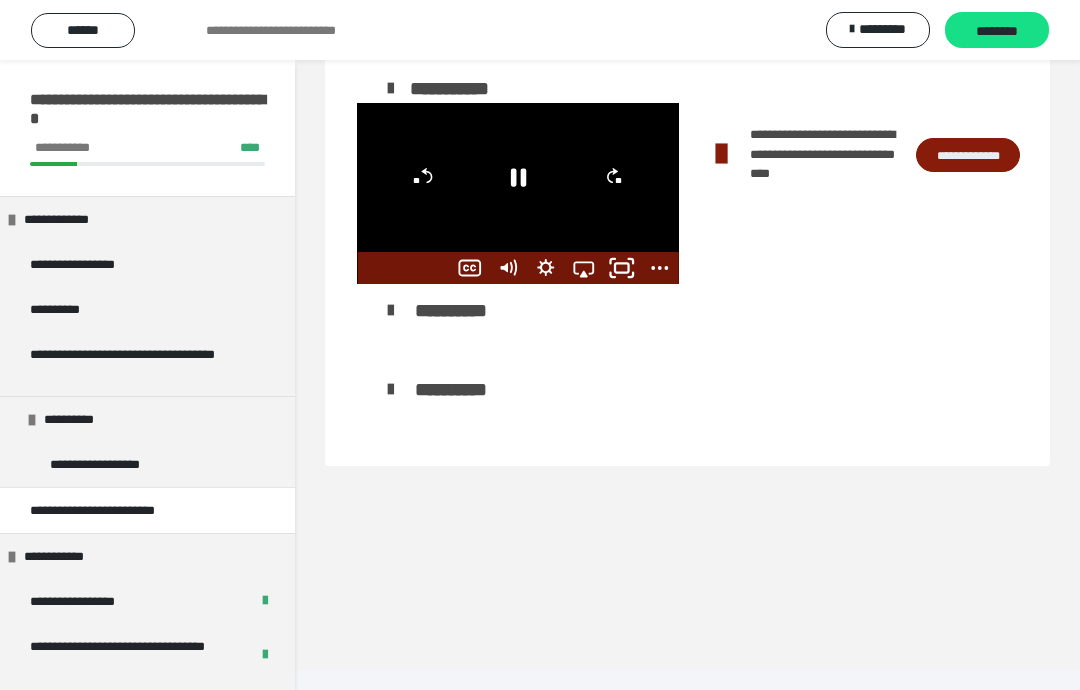 click 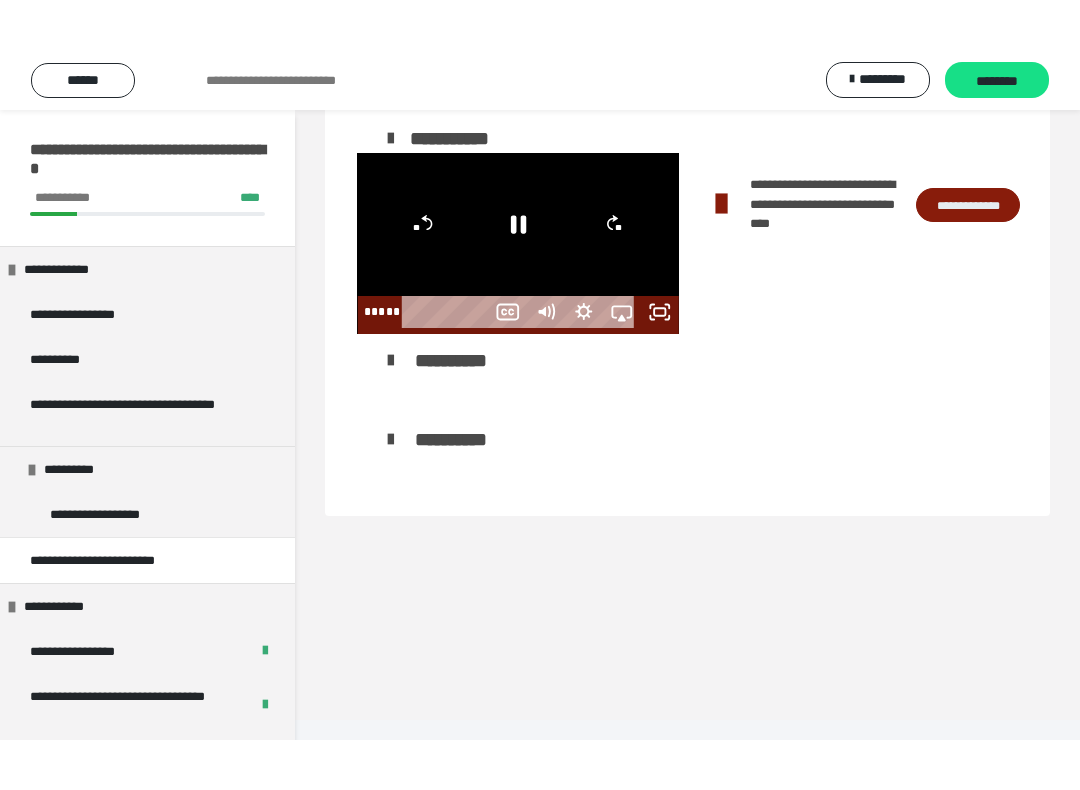 scroll, scrollTop: 20, scrollLeft: 0, axis: vertical 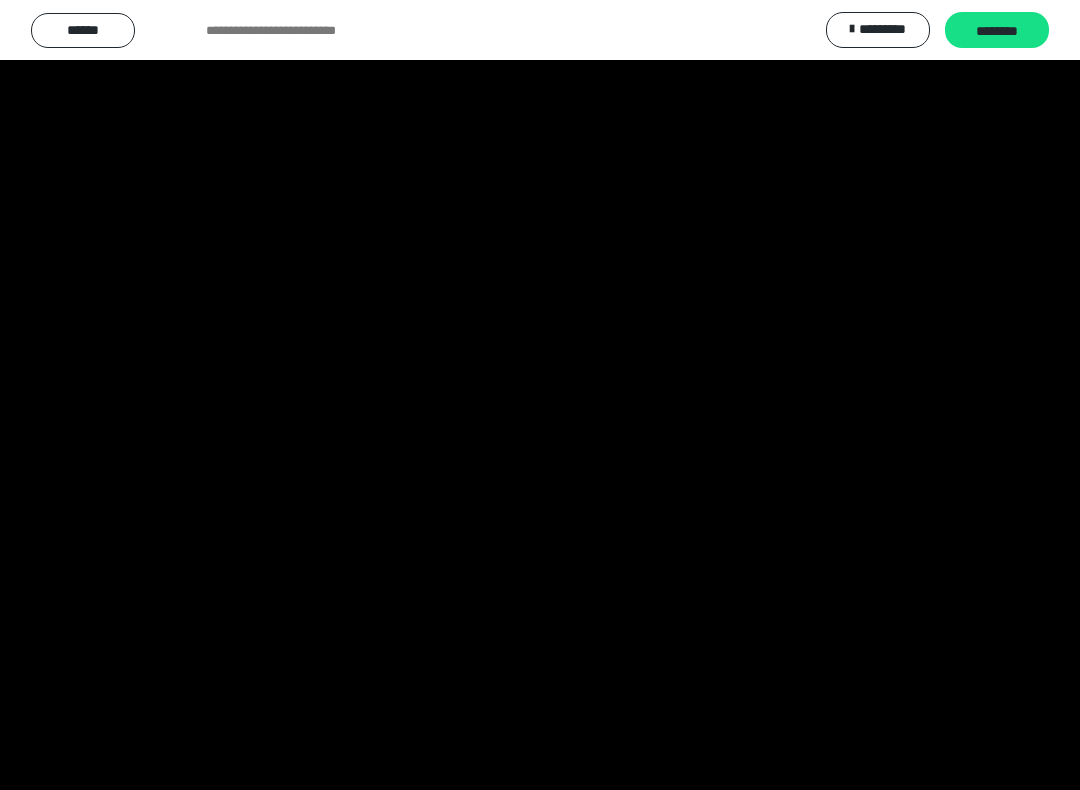 click at bounding box center (540, 395) 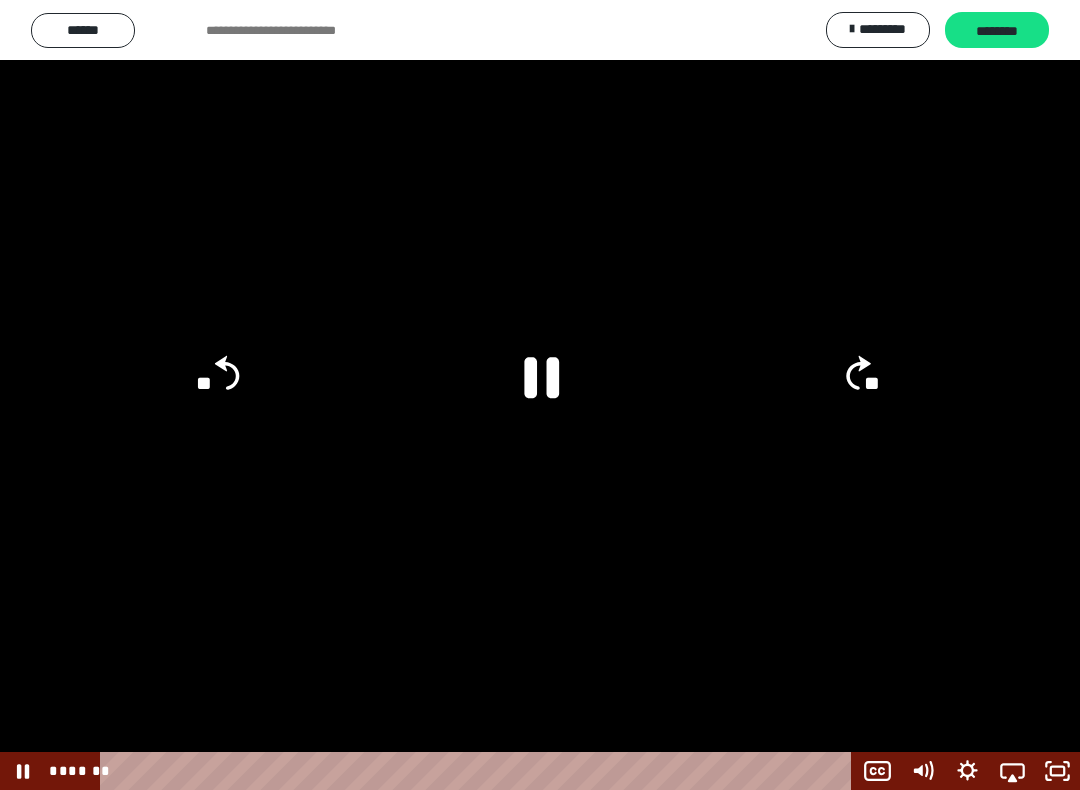 click 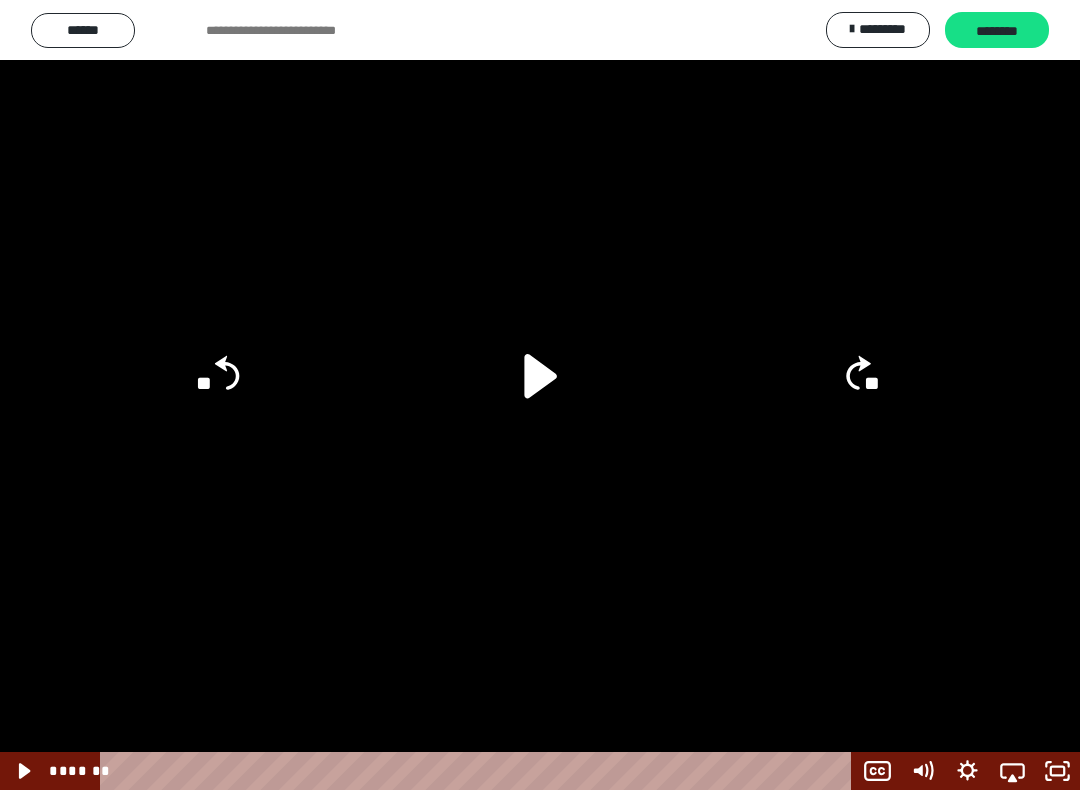 click 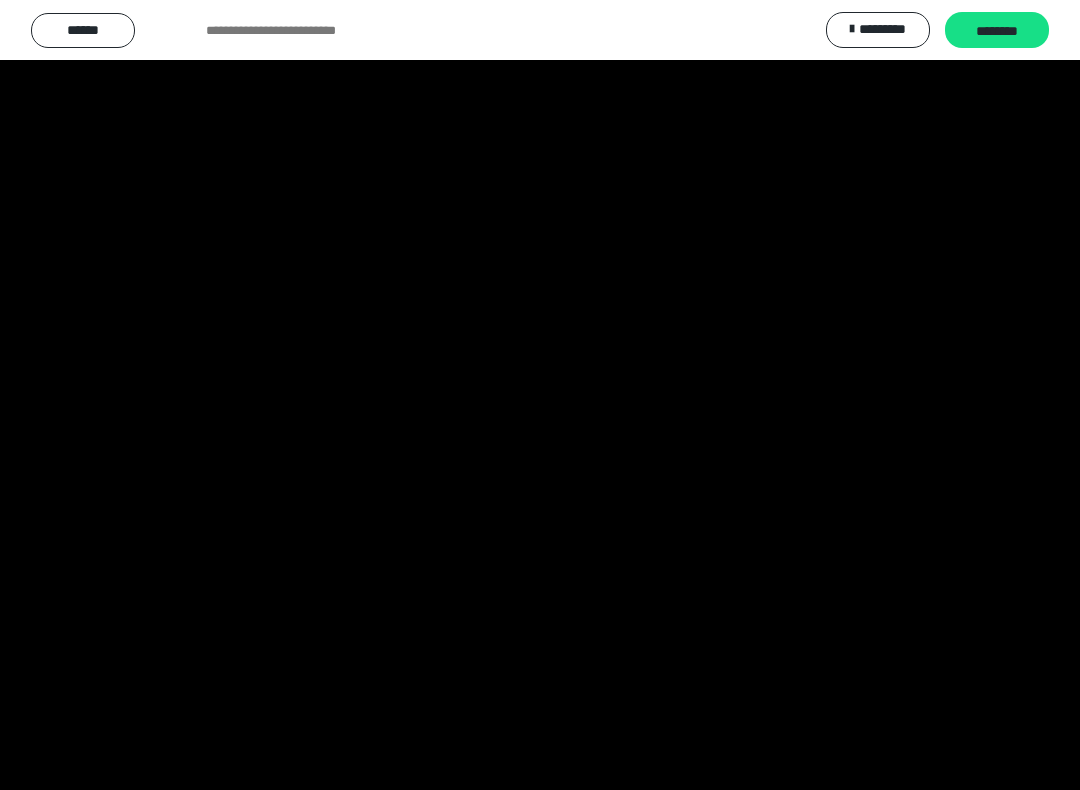 click at bounding box center (540, 395) 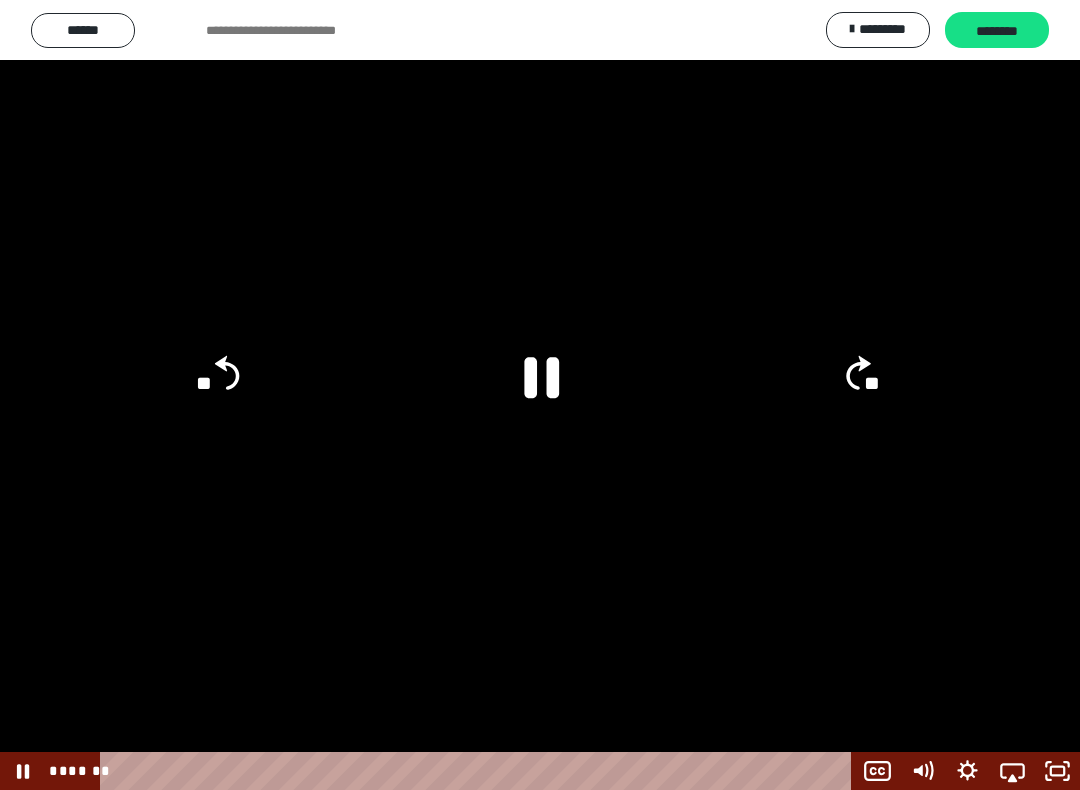 click 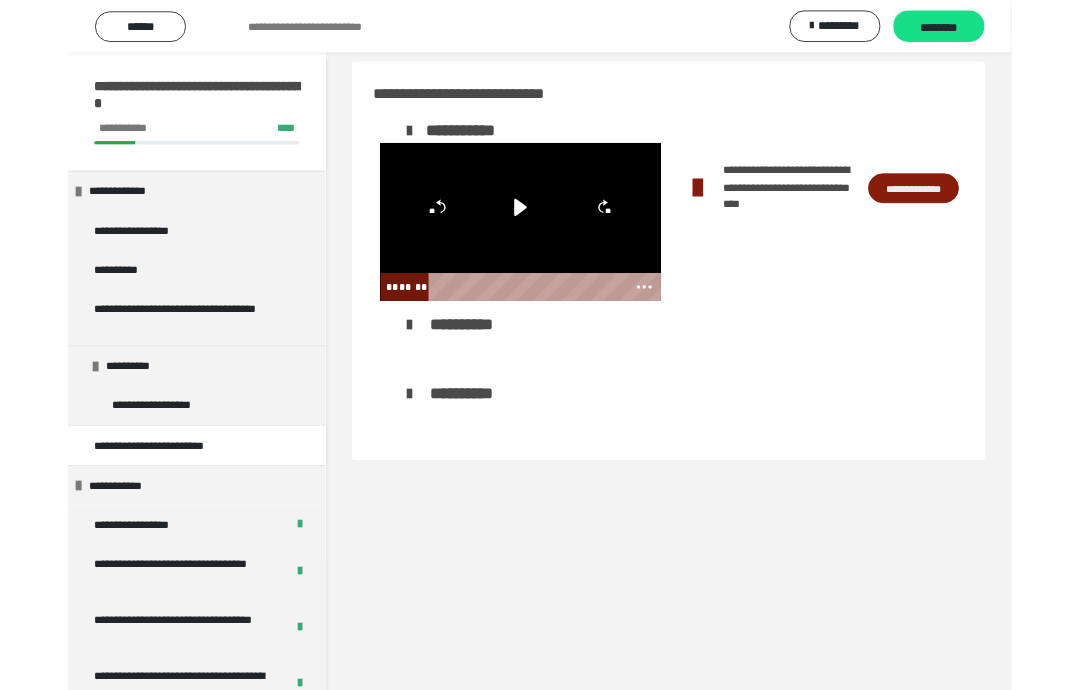 scroll, scrollTop: 40, scrollLeft: 0, axis: vertical 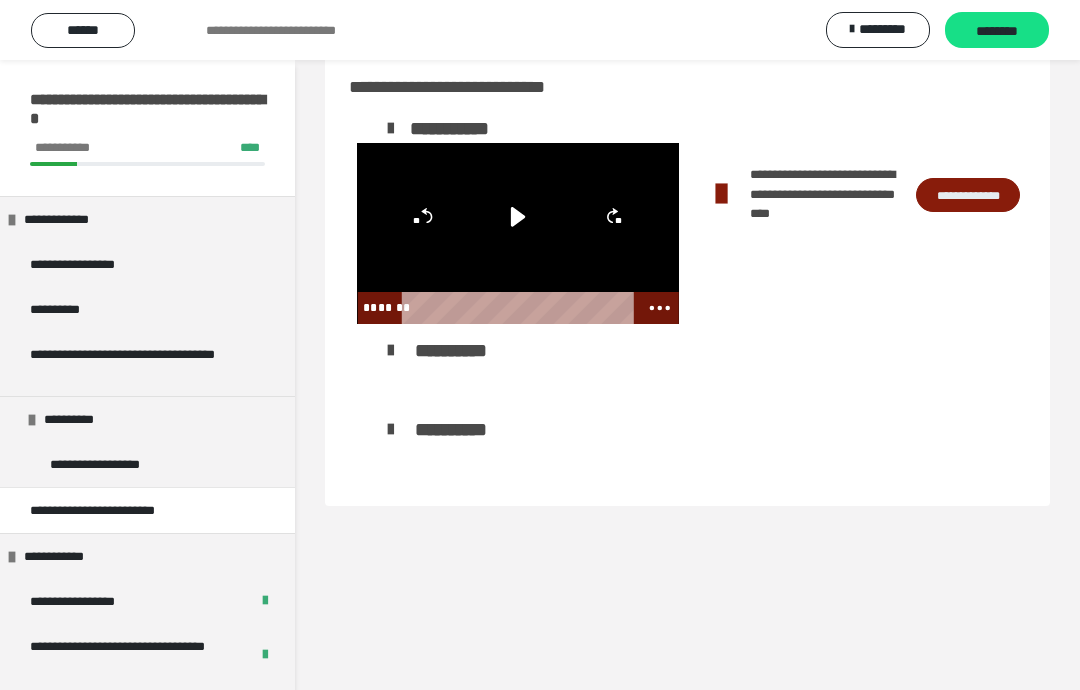 click 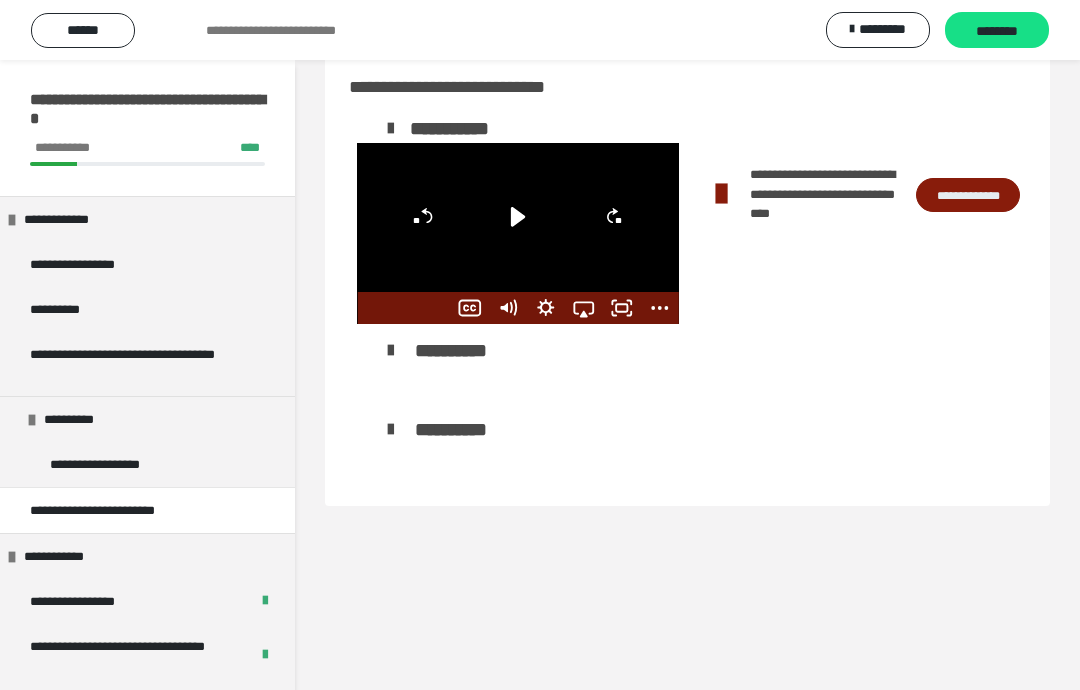 click 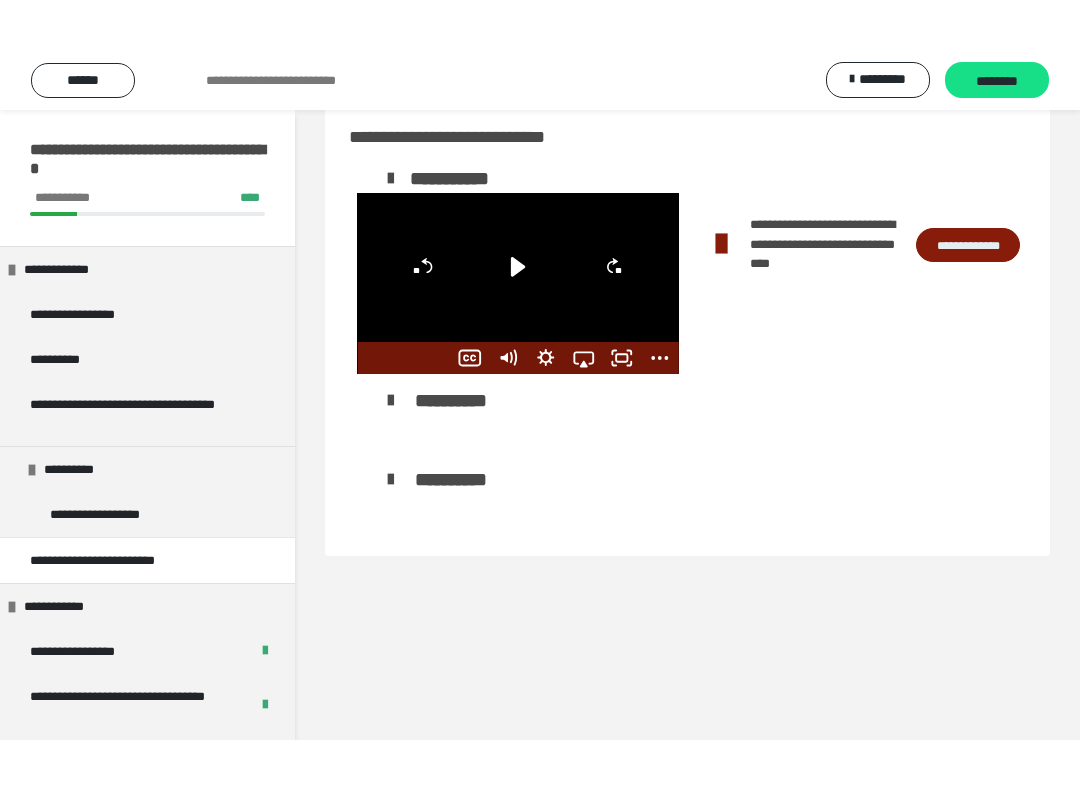 scroll, scrollTop: 20, scrollLeft: 0, axis: vertical 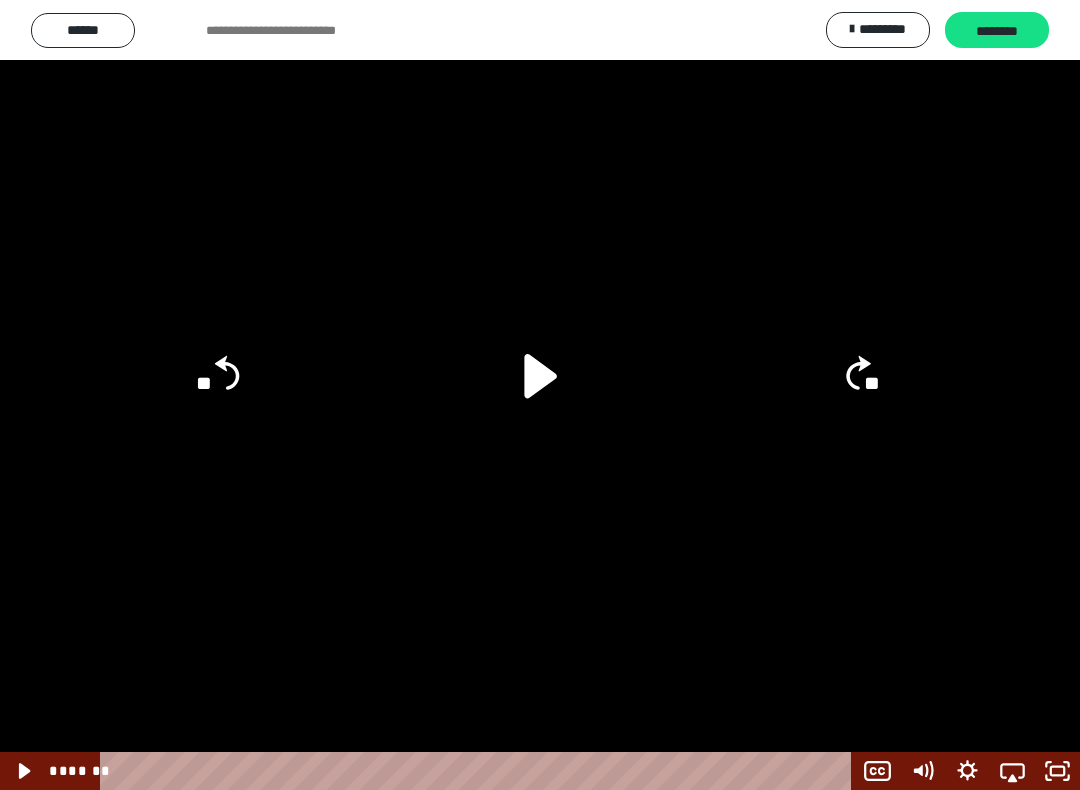 click 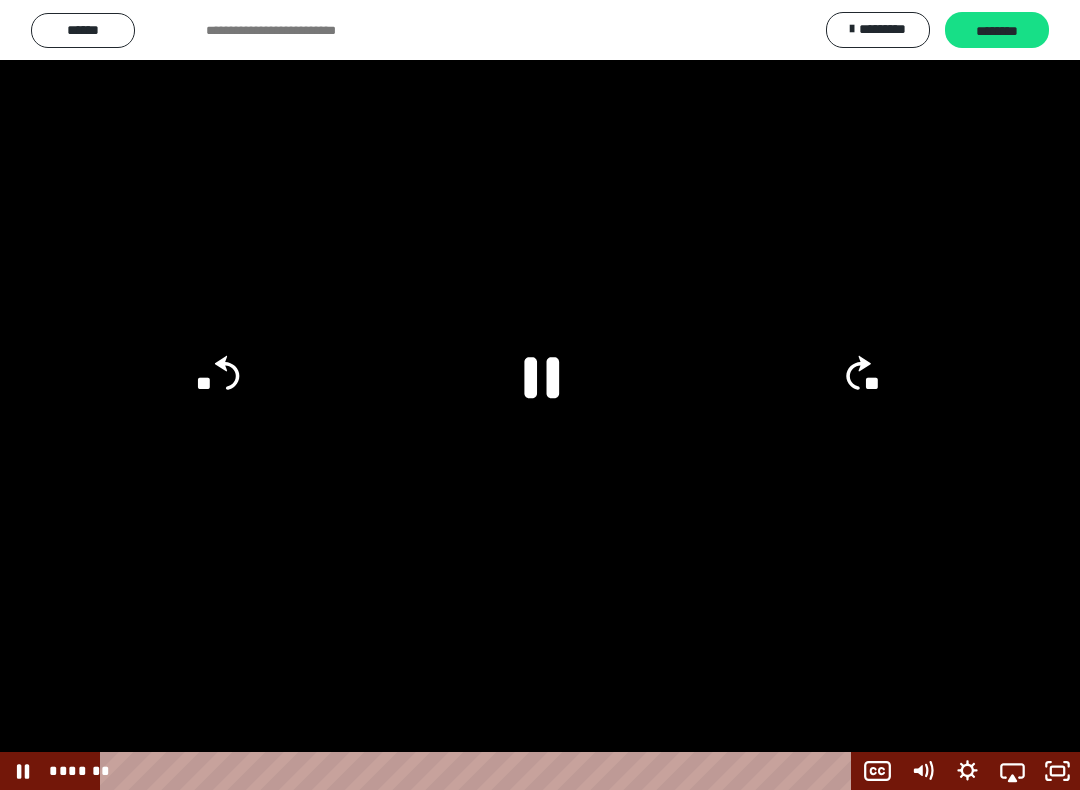 scroll, scrollTop: 0, scrollLeft: 0, axis: both 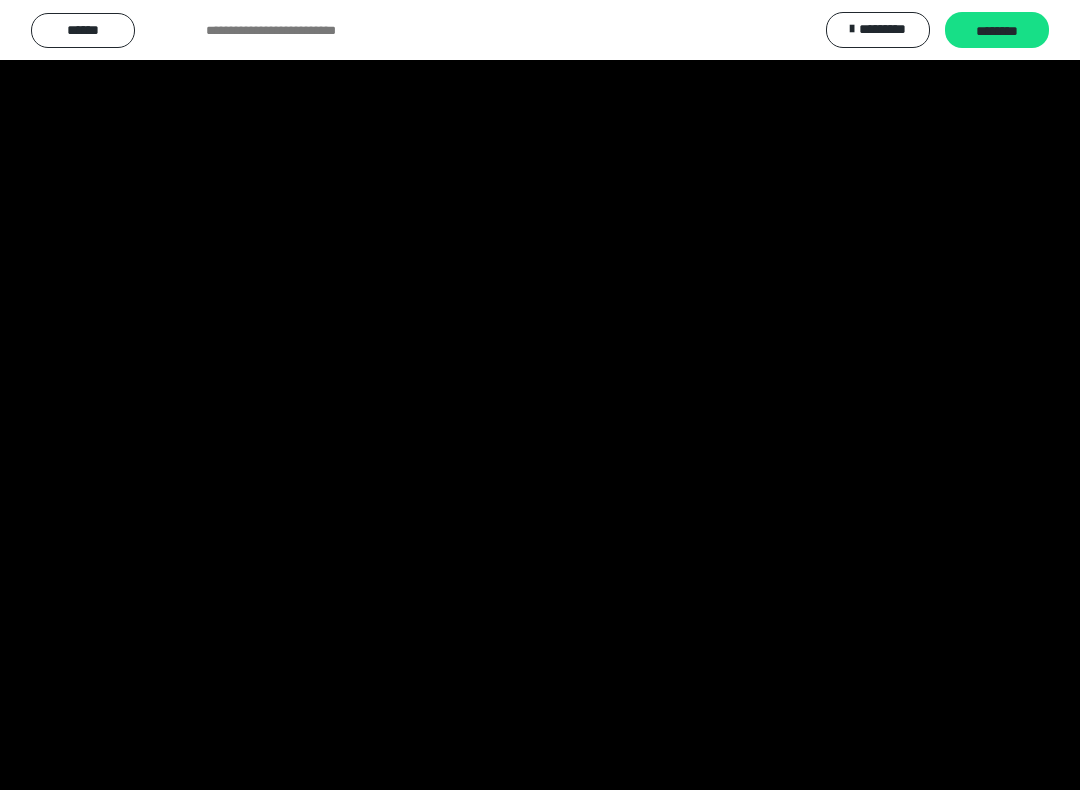 click at bounding box center [540, 395] 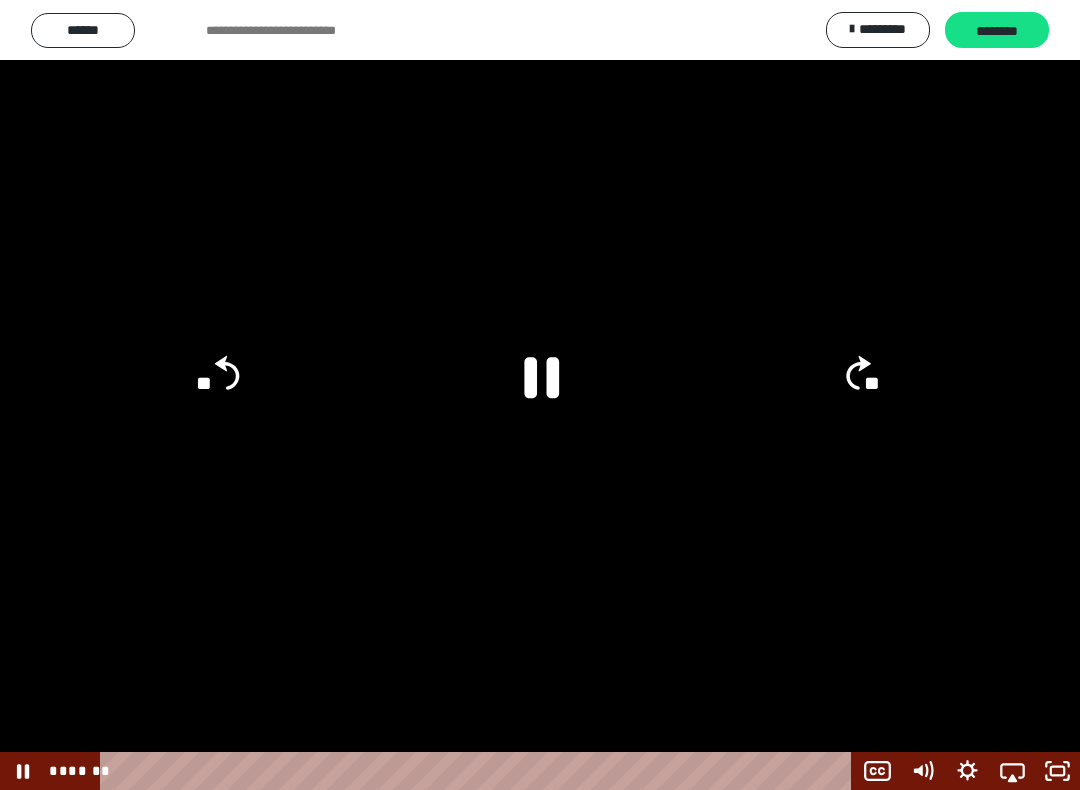 click 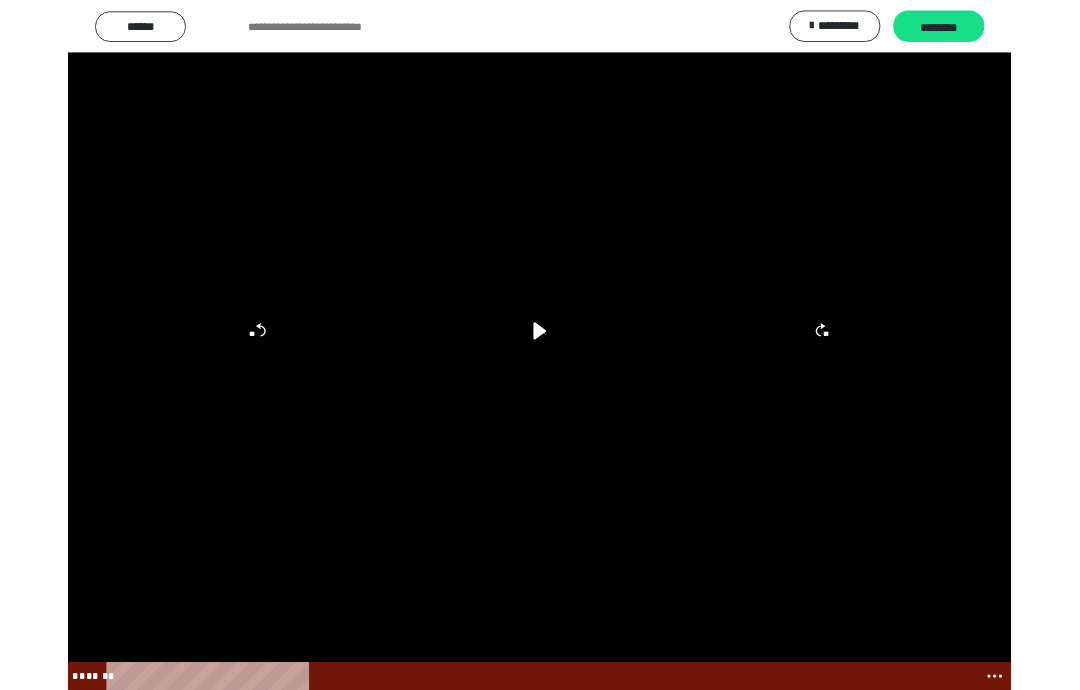 scroll, scrollTop: 20, scrollLeft: 0, axis: vertical 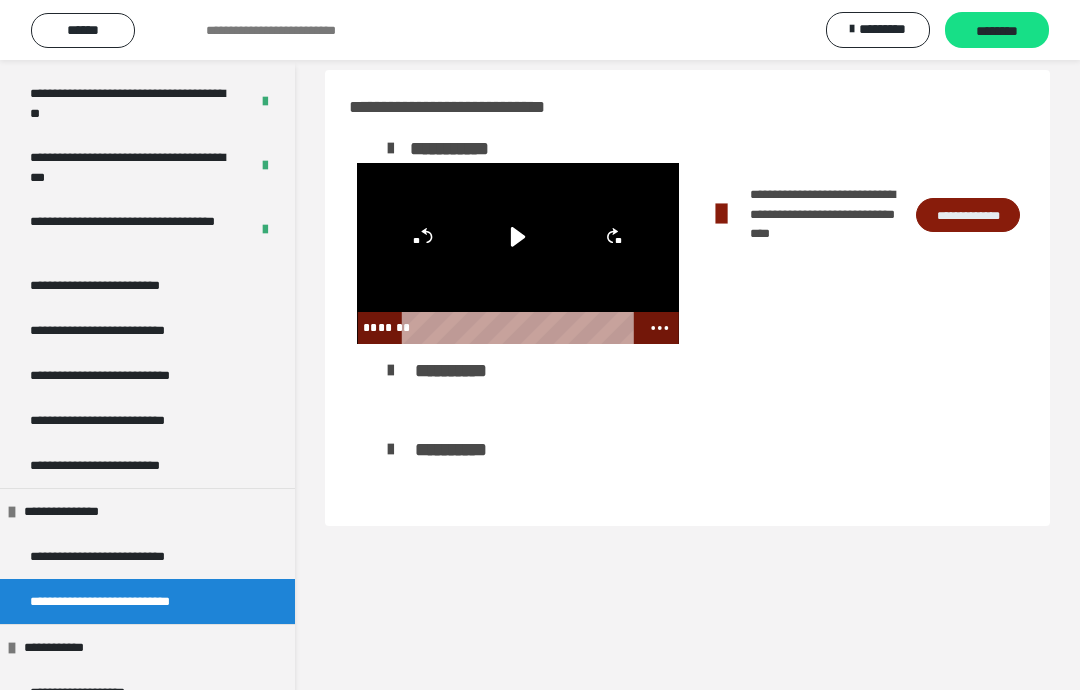 click on "**********" at bounding box center (124, 285) 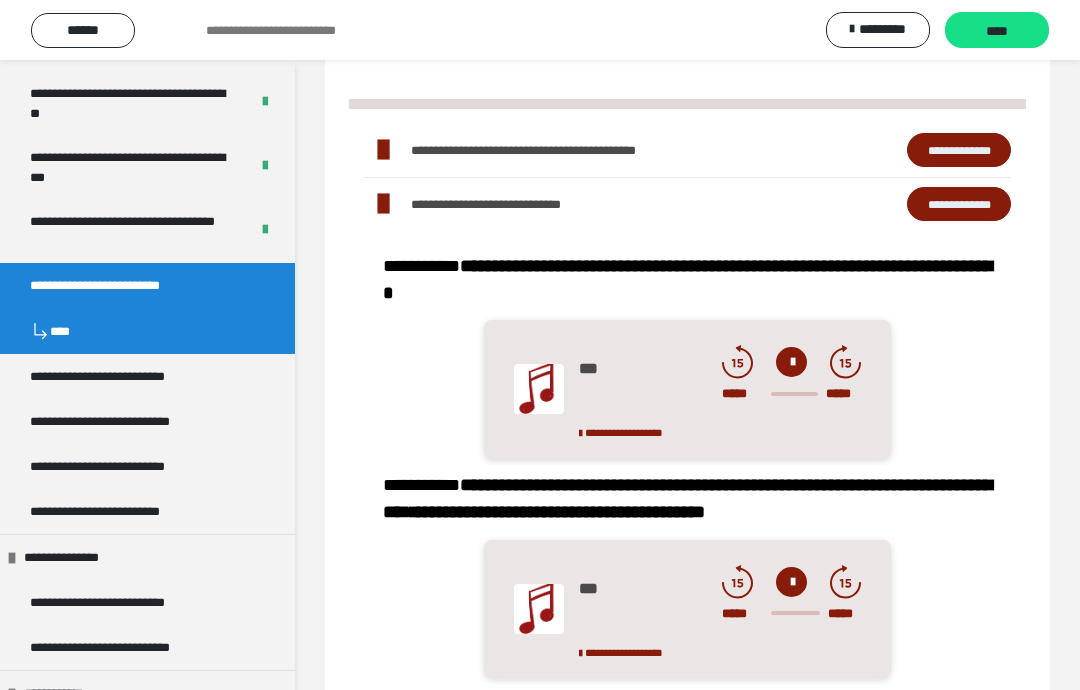 scroll, scrollTop: 247, scrollLeft: 0, axis: vertical 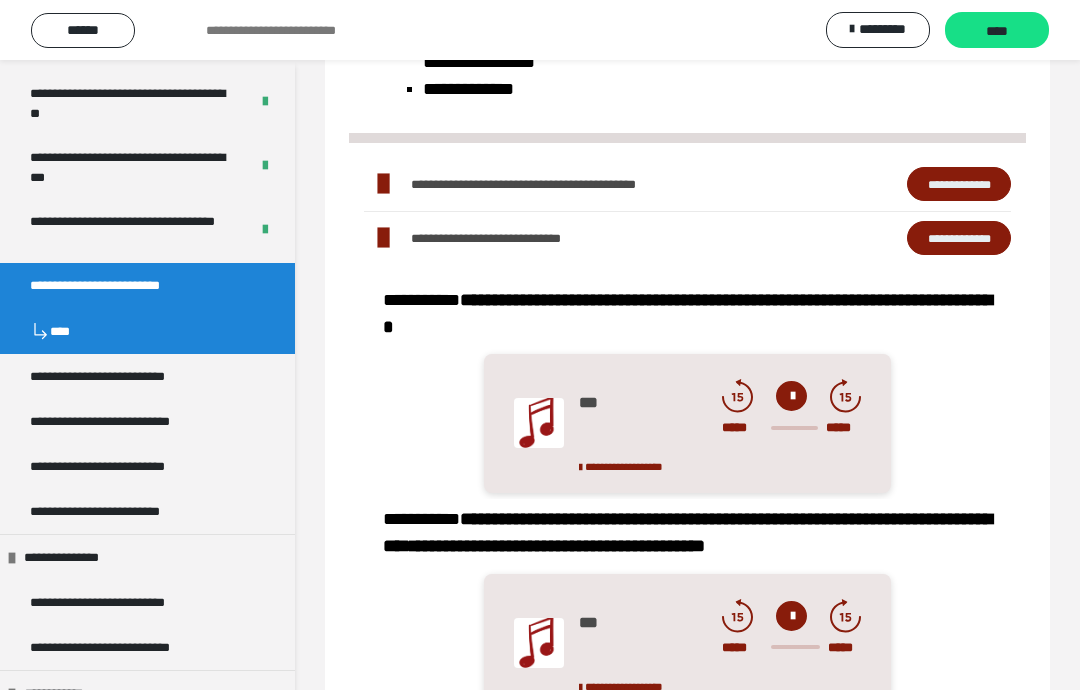 click on "**********" at bounding box center (959, 238) 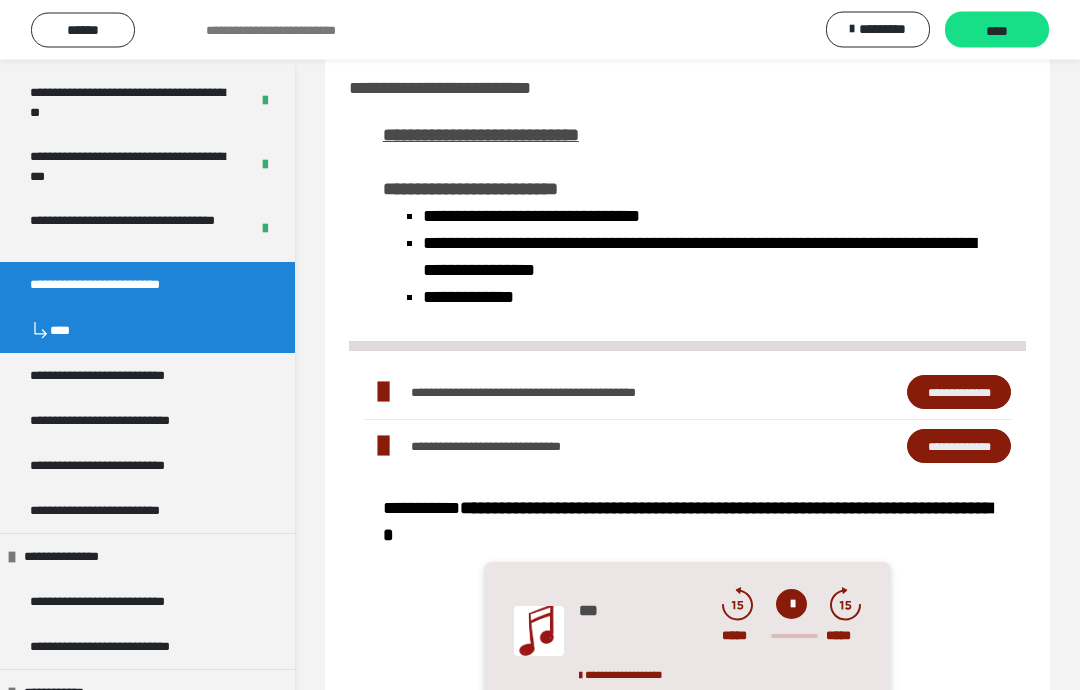 scroll, scrollTop: 0, scrollLeft: 0, axis: both 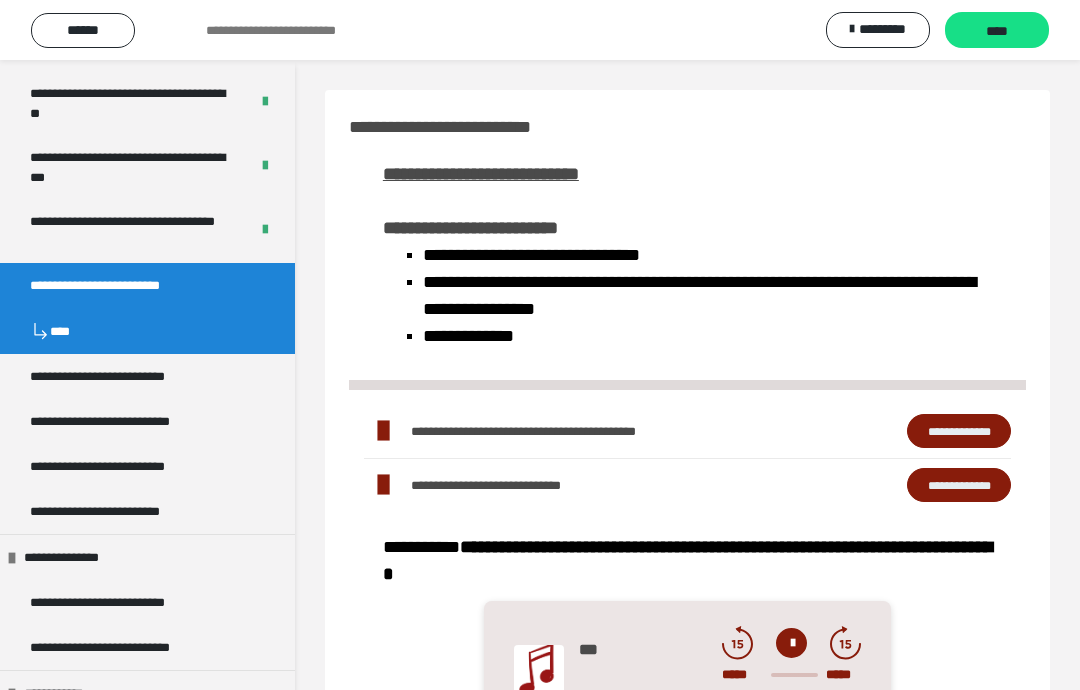 click on "**********" at bounding box center [126, 376] 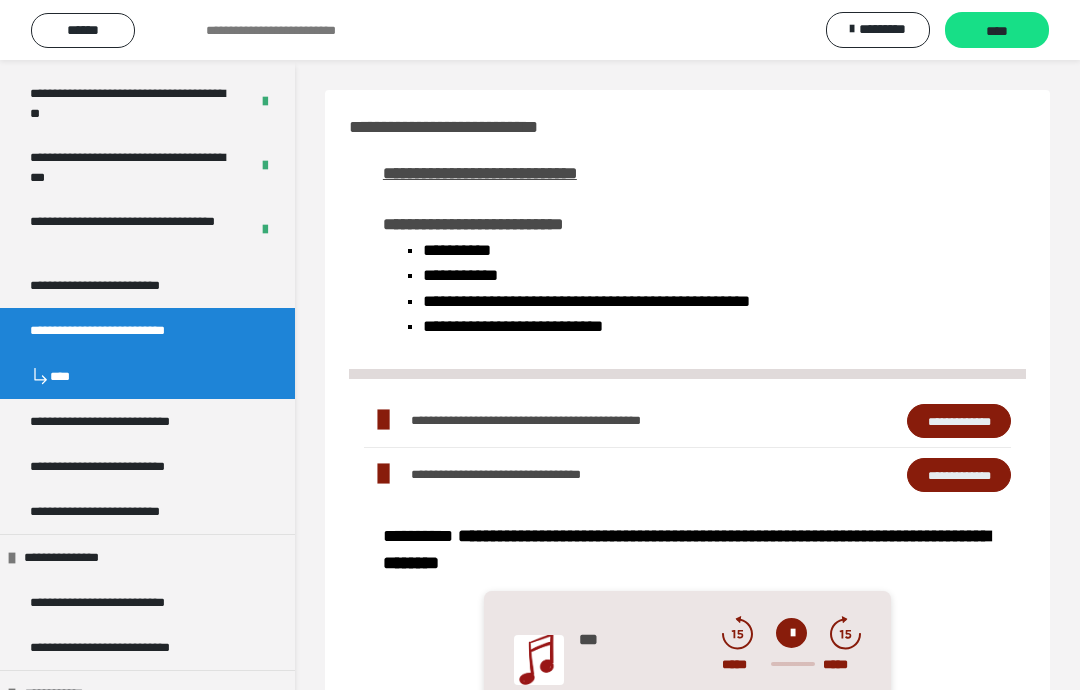 click on "**********" at bounding box center (128, 421) 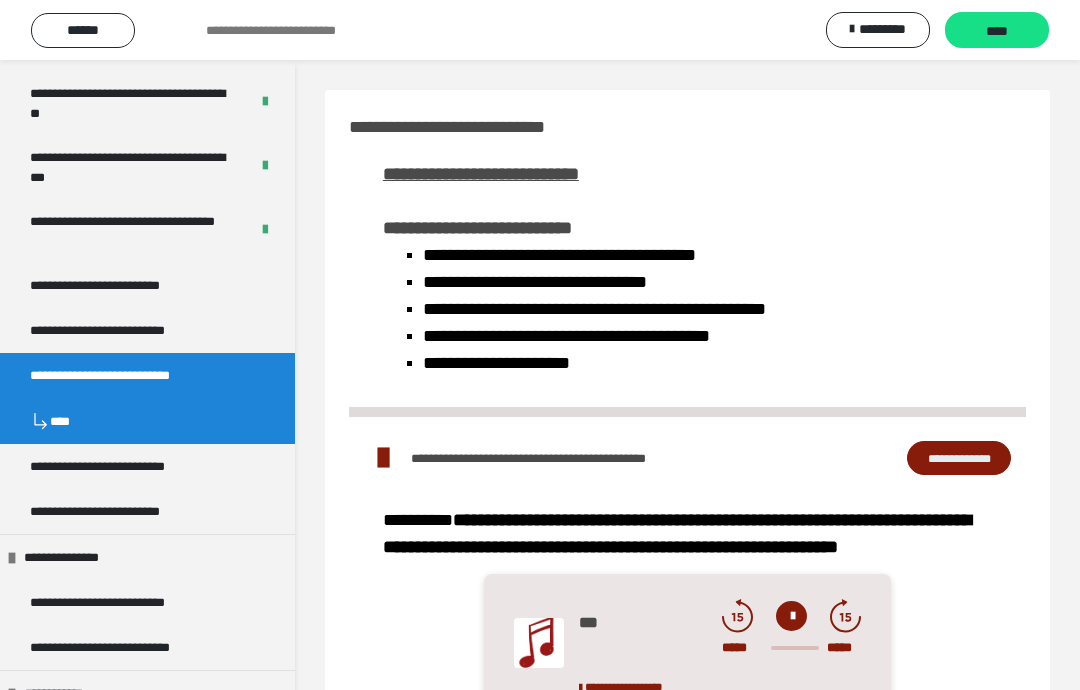 click on "**********" at bounding box center [147, 511] 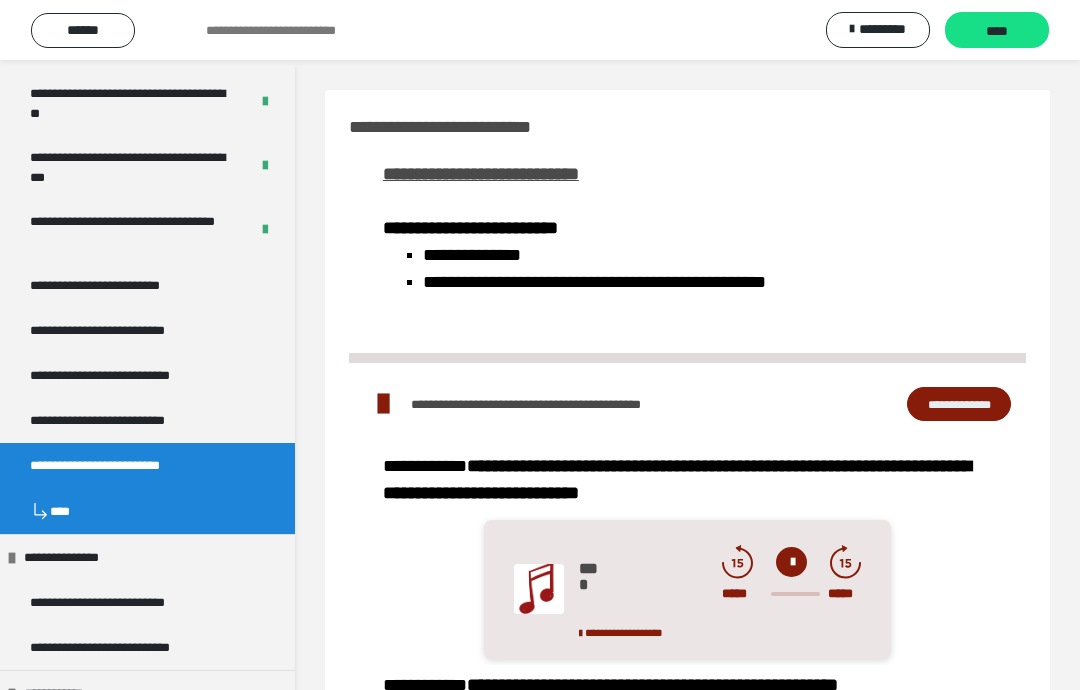 click on "**********" at bounding box center (128, 420) 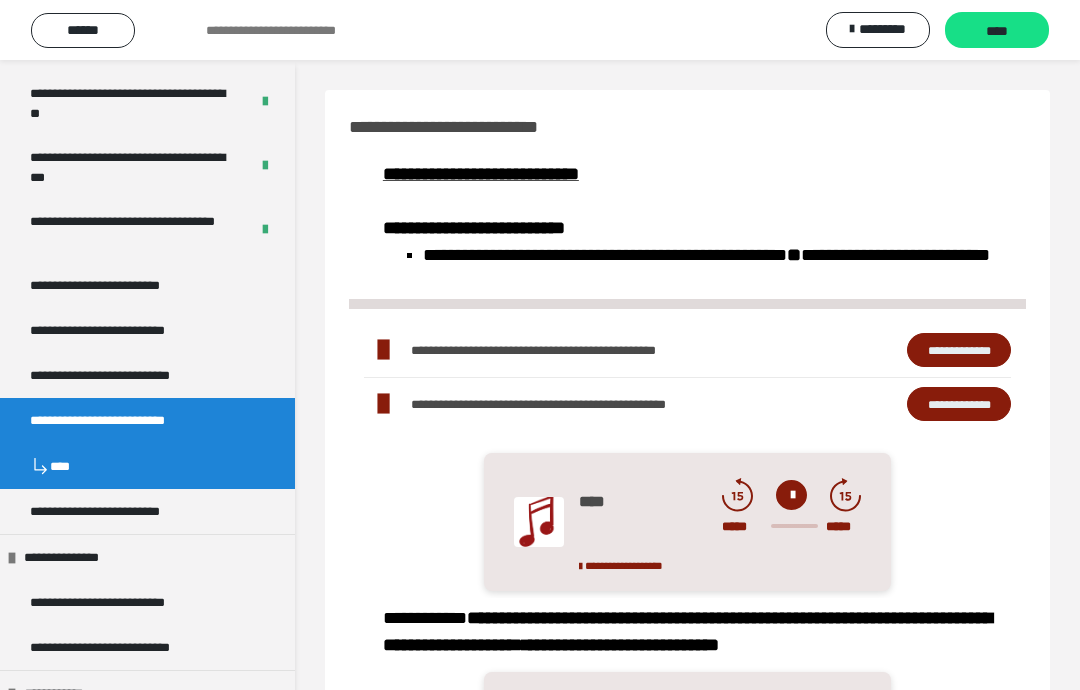 click on "**********" at bounding box center [128, 375] 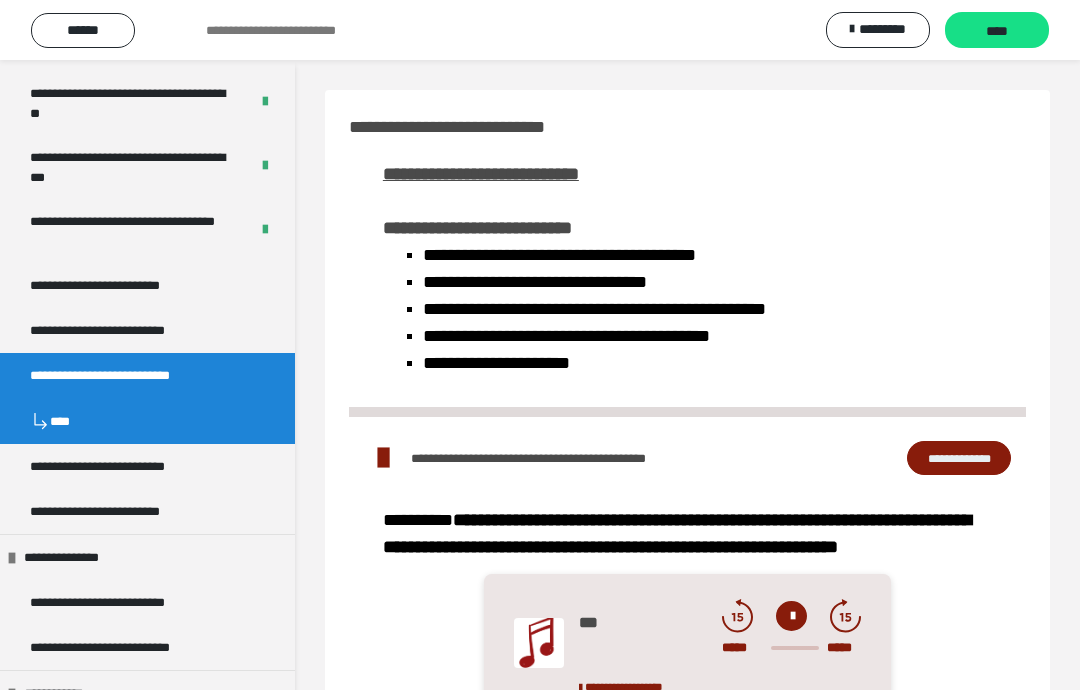 click on "**********" at bounding box center (126, 330) 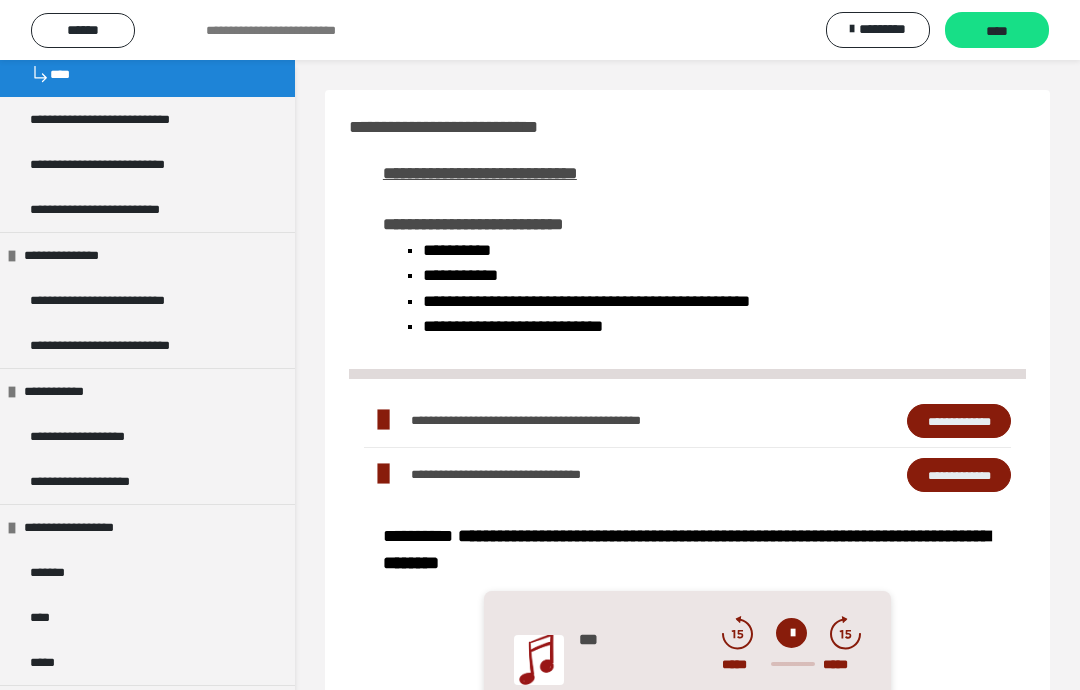 scroll, scrollTop: 990, scrollLeft: 0, axis: vertical 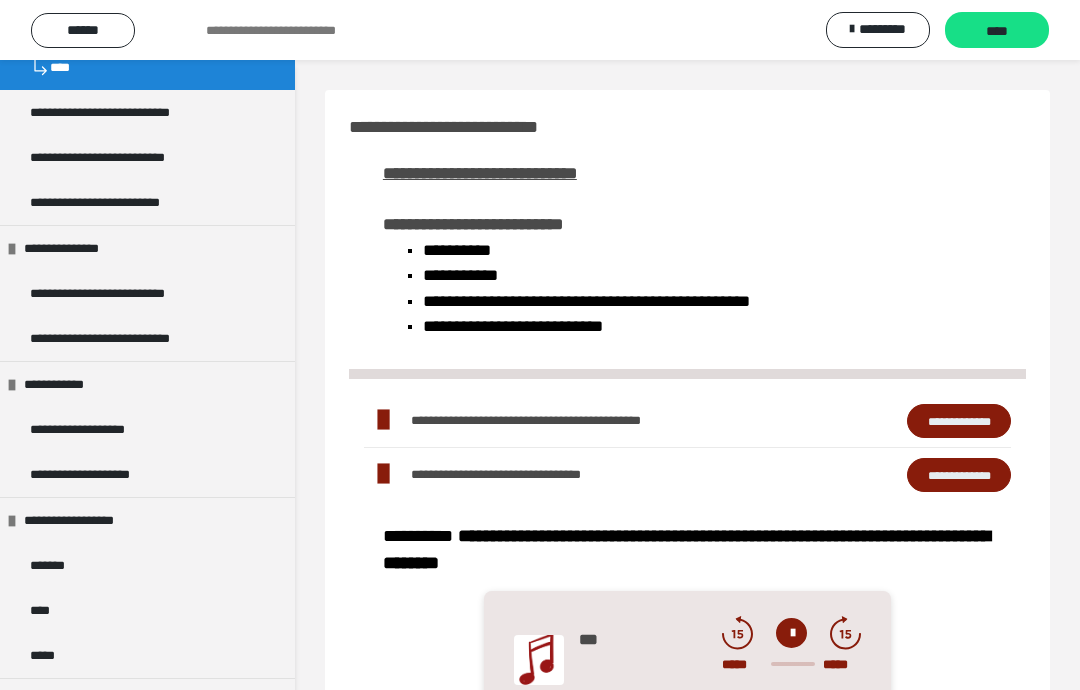 click on "**********" at bounding box center (147, 429) 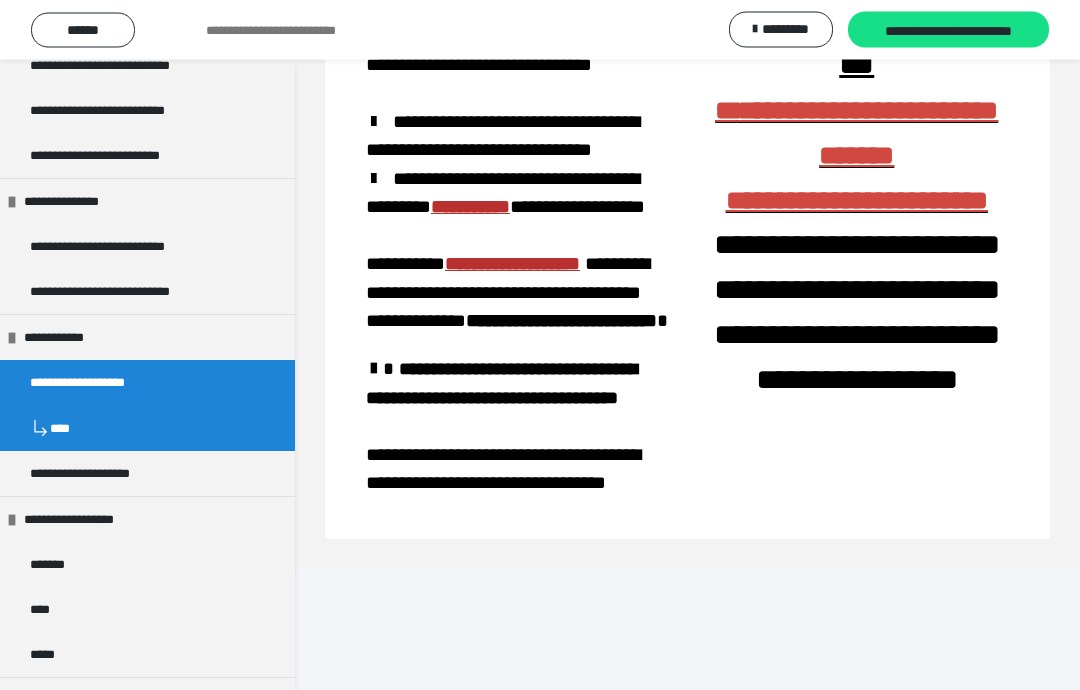 scroll, scrollTop: 440, scrollLeft: 0, axis: vertical 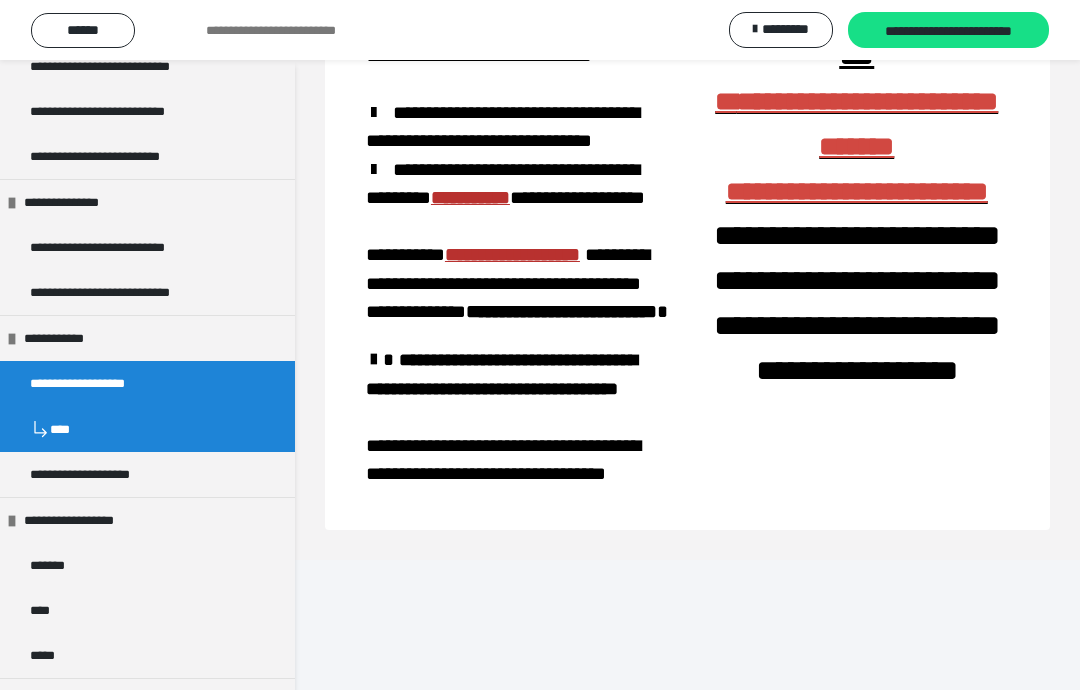 click on "*******" at bounding box center (147, 565) 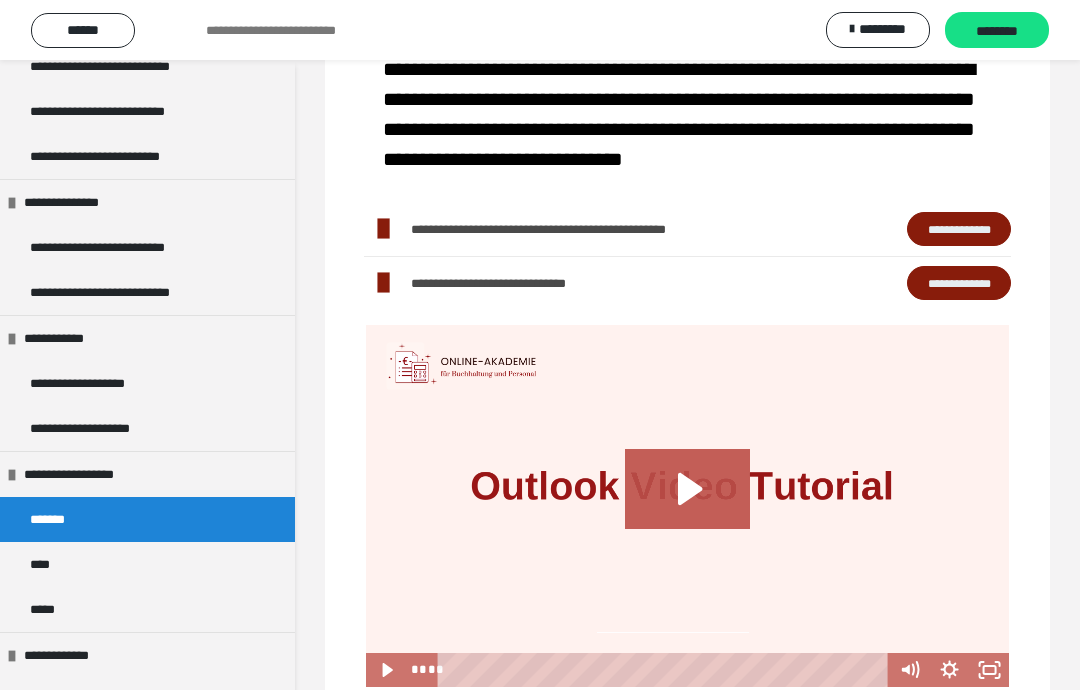 scroll, scrollTop: 285, scrollLeft: 0, axis: vertical 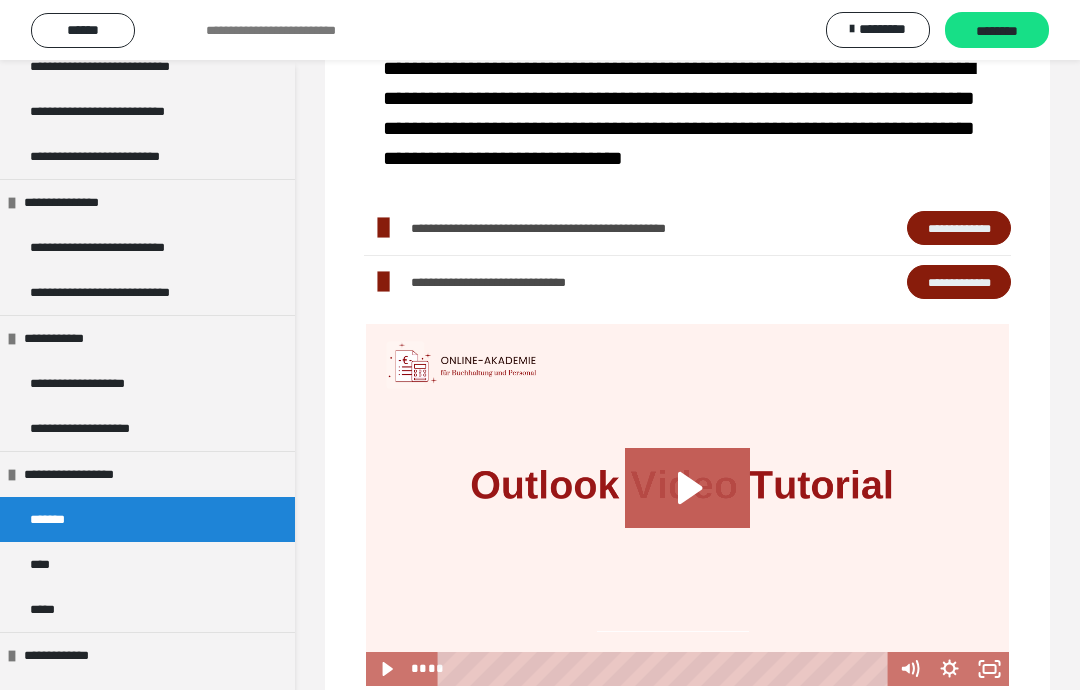click 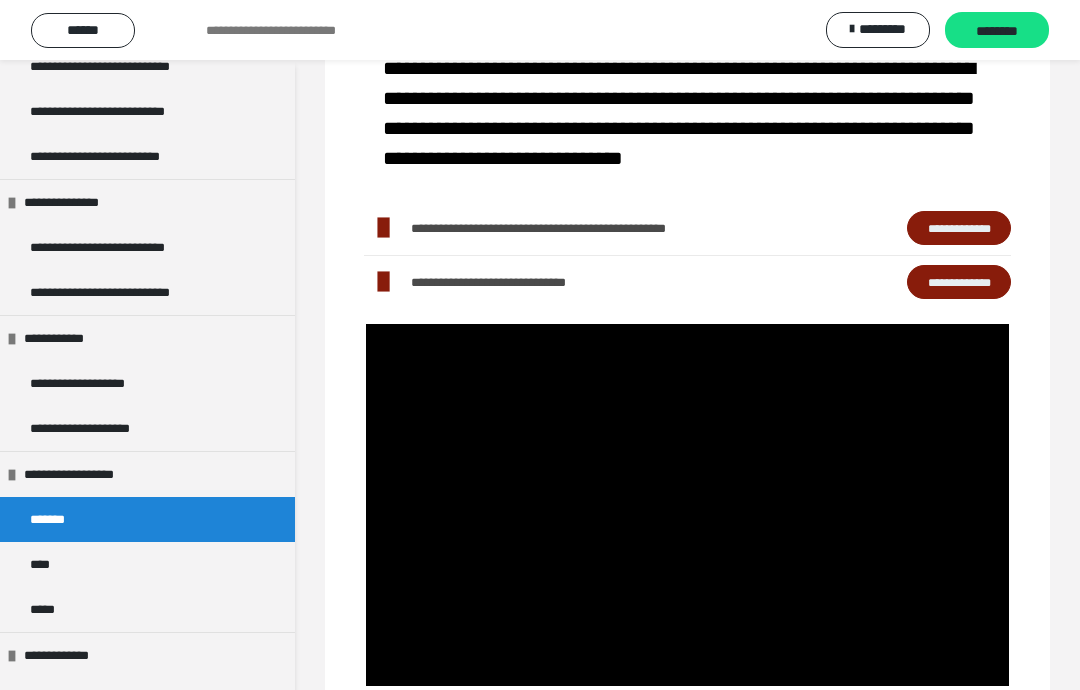 click at bounding box center (687, 505) 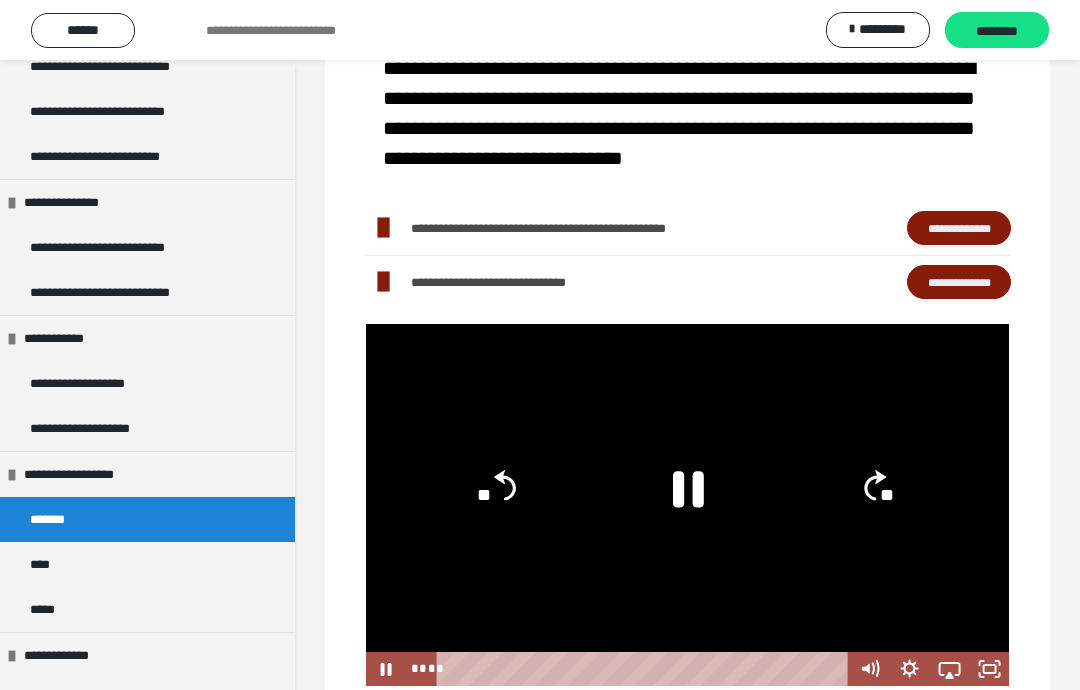 click 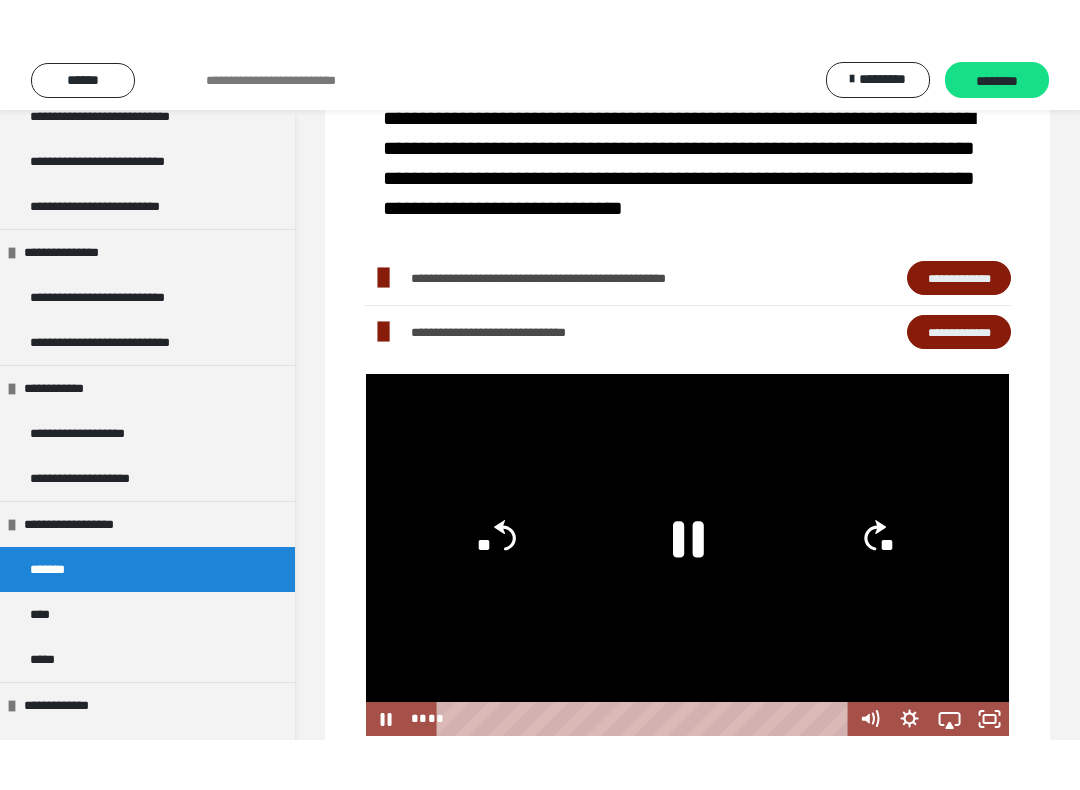scroll, scrollTop: 20, scrollLeft: 0, axis: vertical 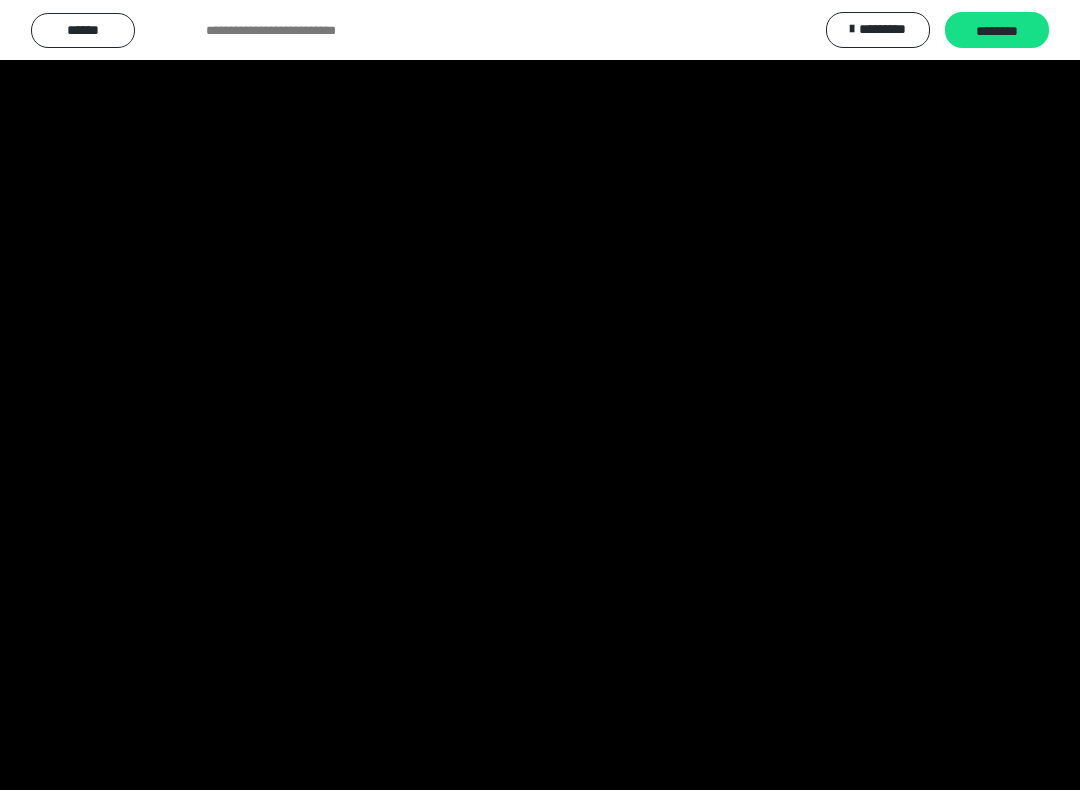 click at bounding box center (540, 395) 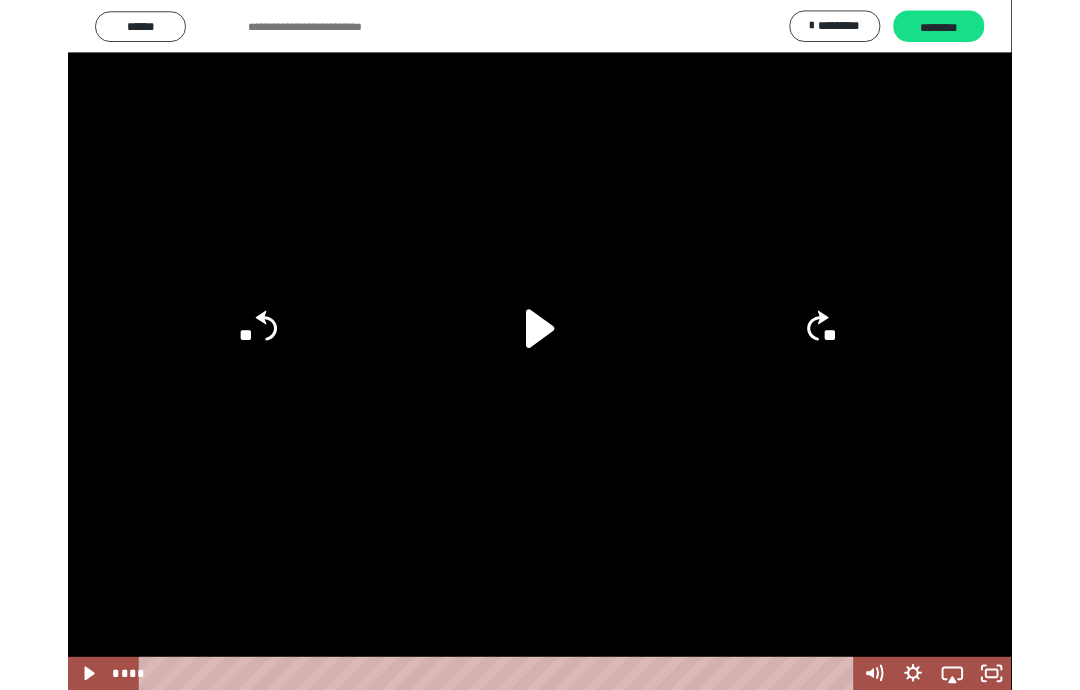 scroll, scrollTop: 265, scrollLeft: 0, axis: vertical 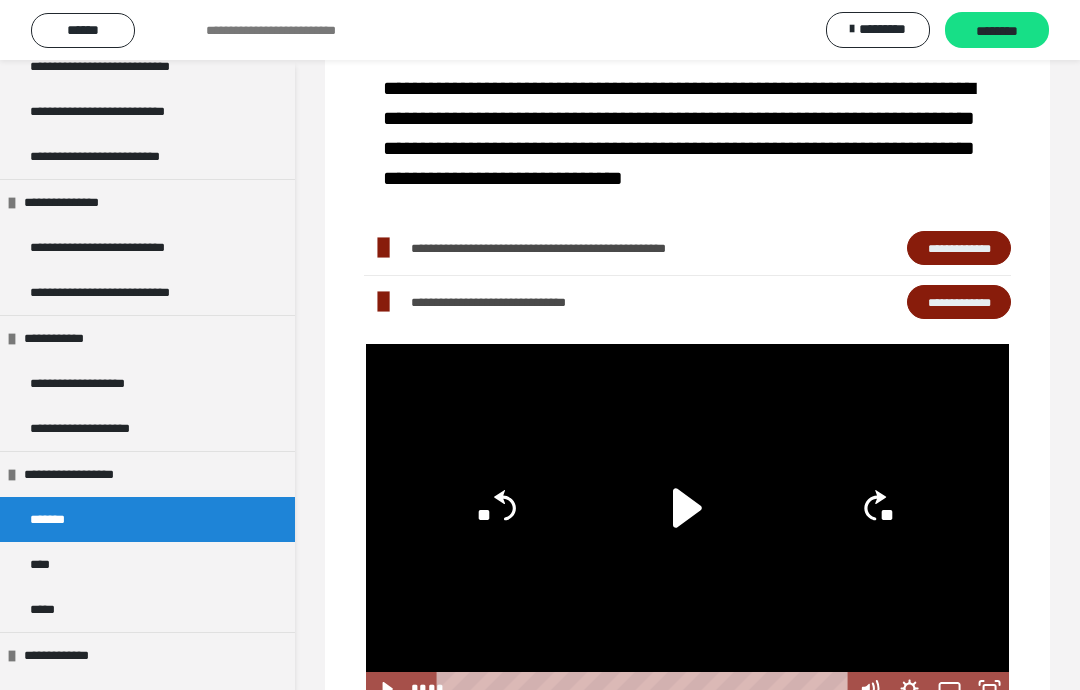 click on "**********" at bounding box center (959, 248) 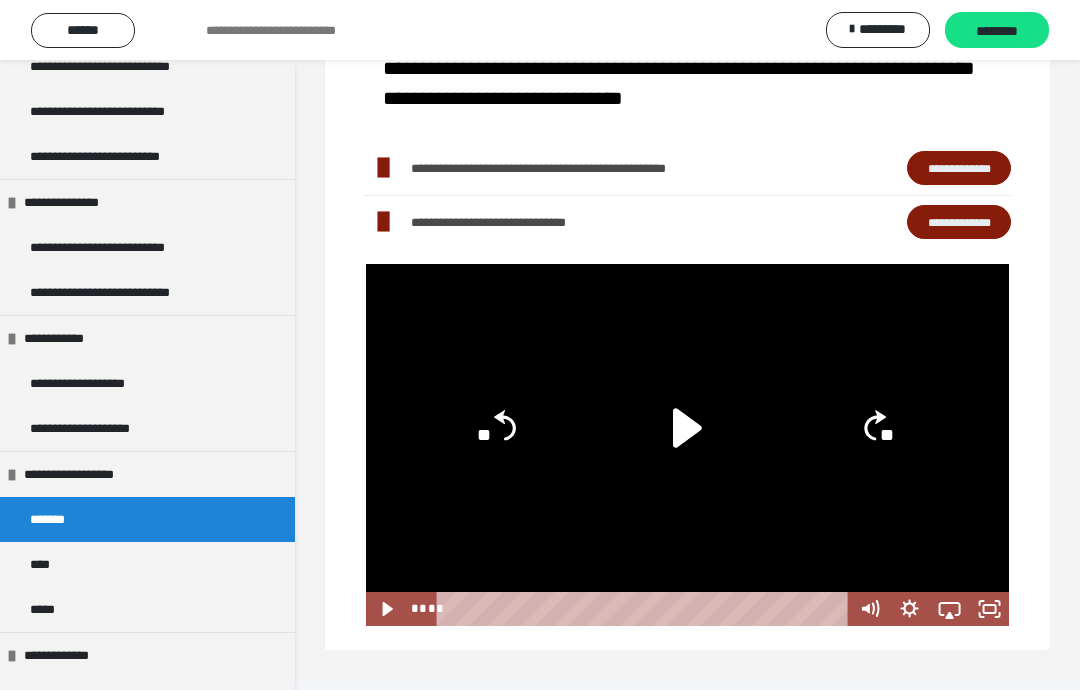click on "**********" at bounding box center (959, 222) 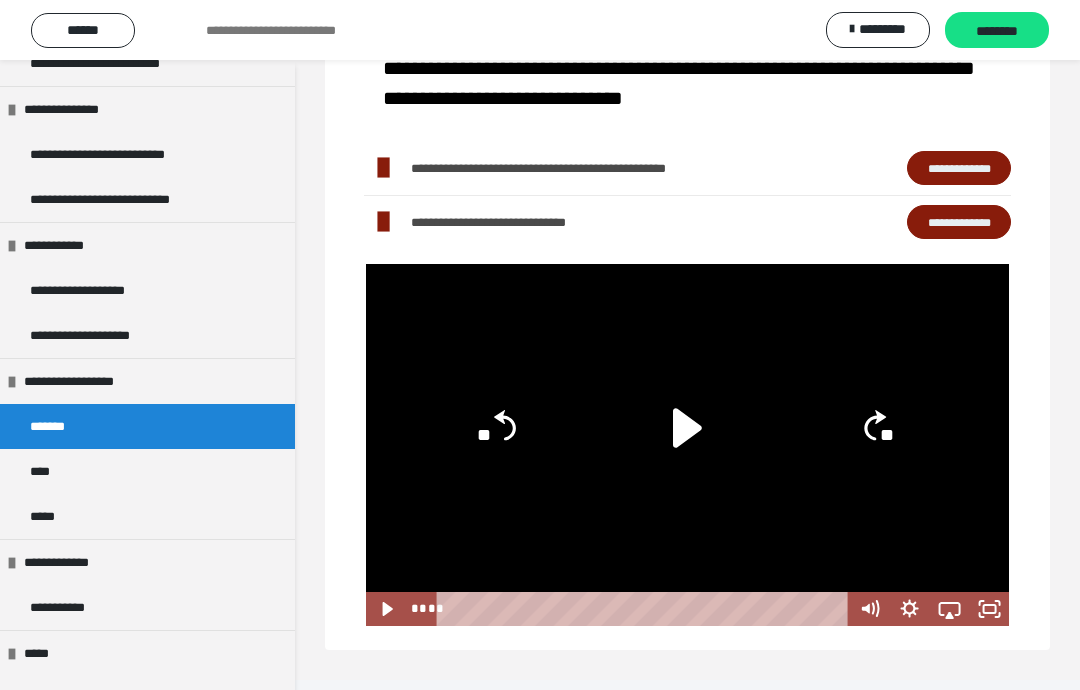 scroll, scrollTop: 1093, scrollLeft: 0, axis: vertical 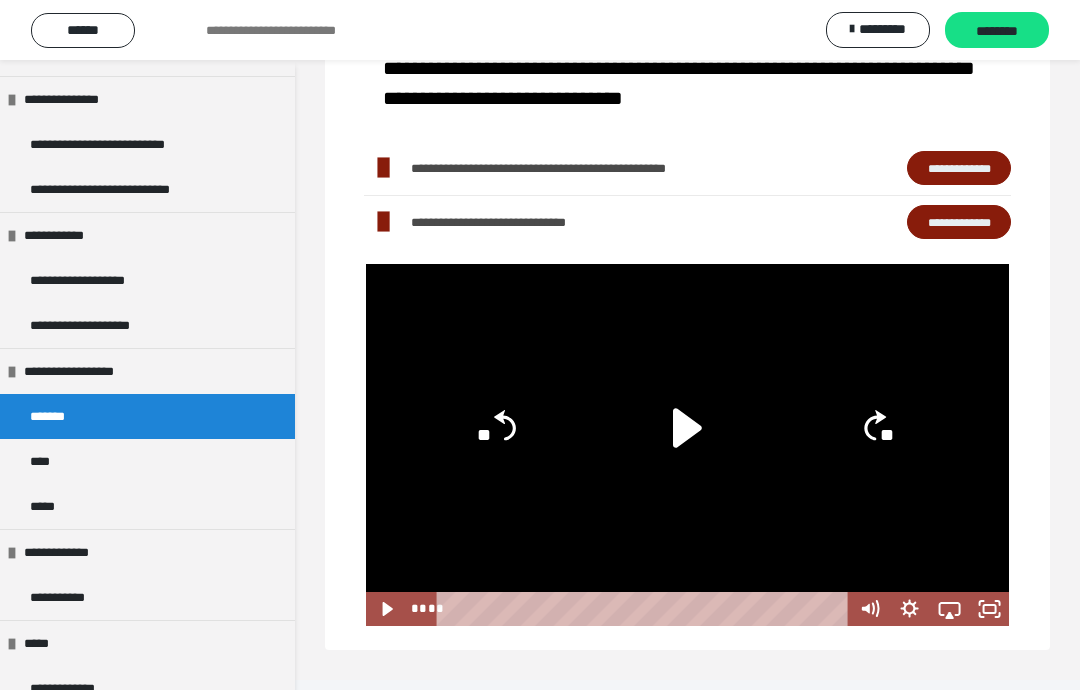 click on "****" at bounding box center (147, 461) 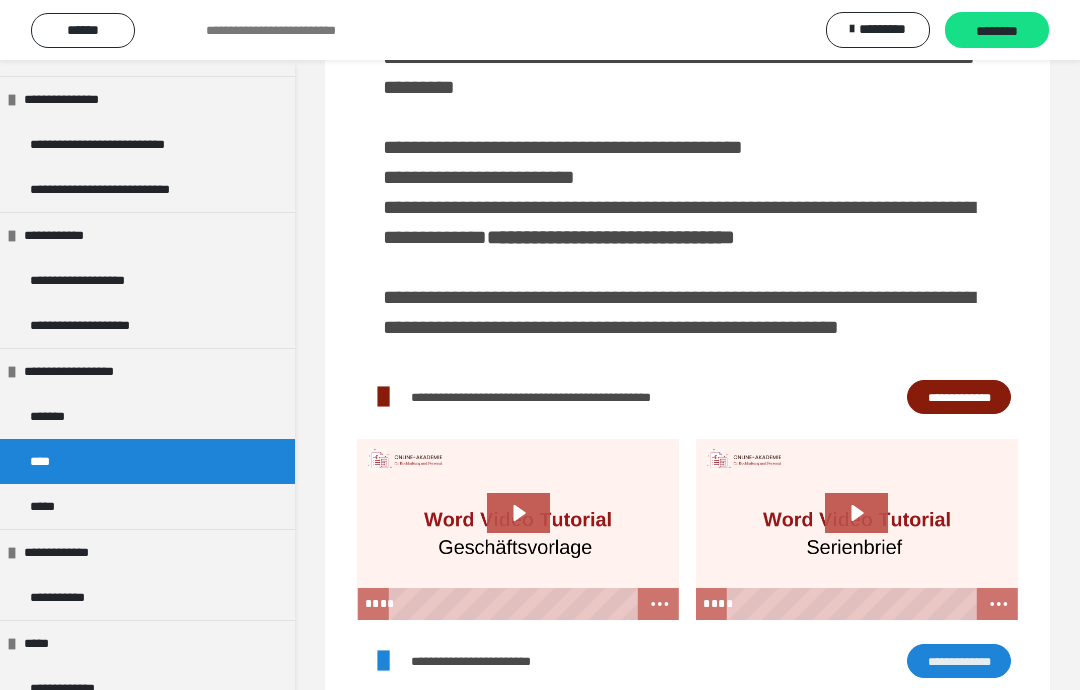 scroll, scrollTop: 426, scrollLeft: 0, axis: vertical 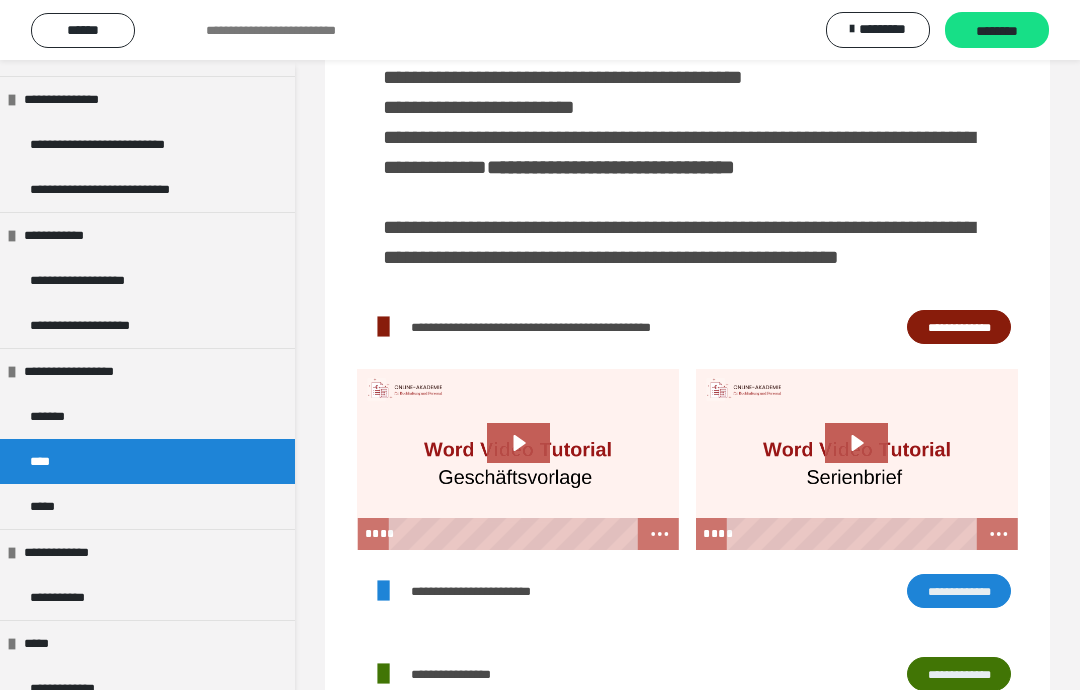 click on "*****" at bounding box center (147, 506) 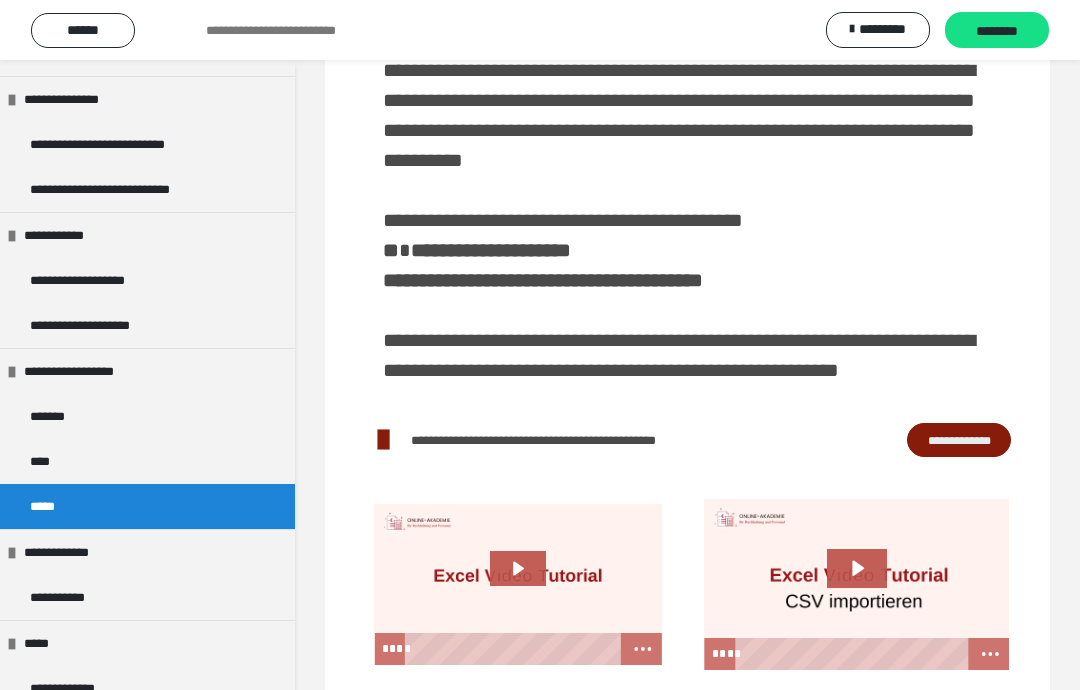 scroll, scrollTop: 338, scrollLeft: 0, axis: vertical 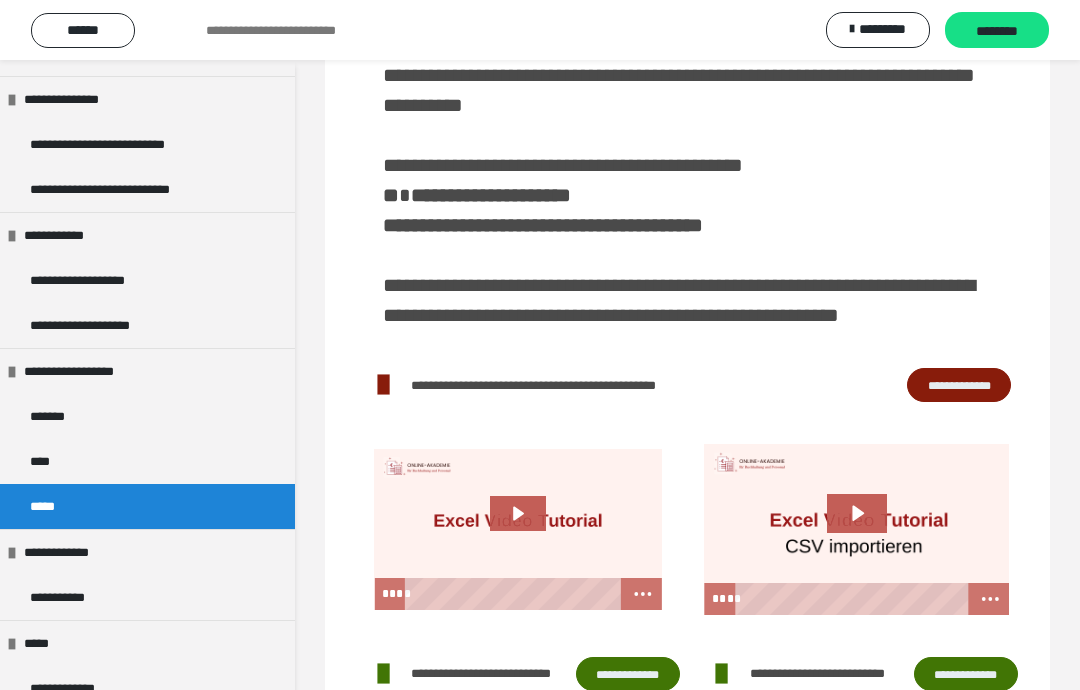 click on "****" at bounding box center (48, 461) 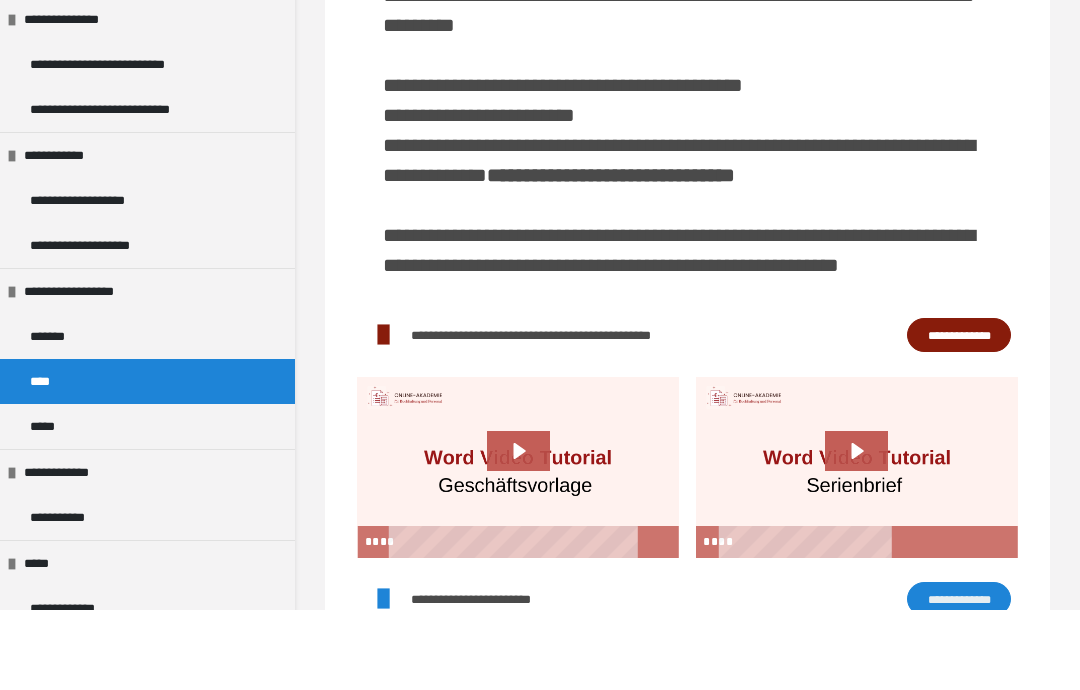 scroll, scrollTop: 344, scrollLeft: 0, axis: vertical 